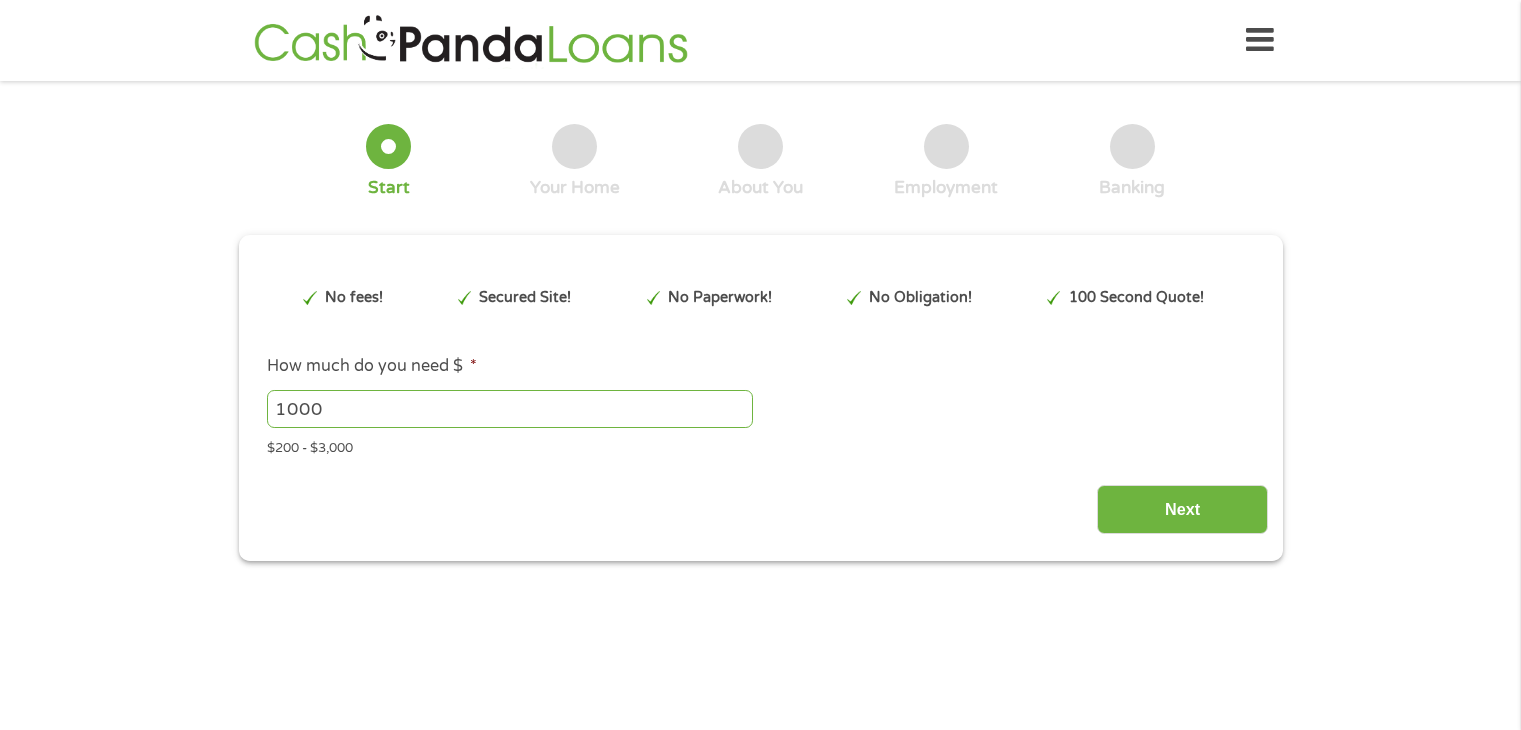scroll, scrollTop: 0, scrollLeft: 0, axis: both 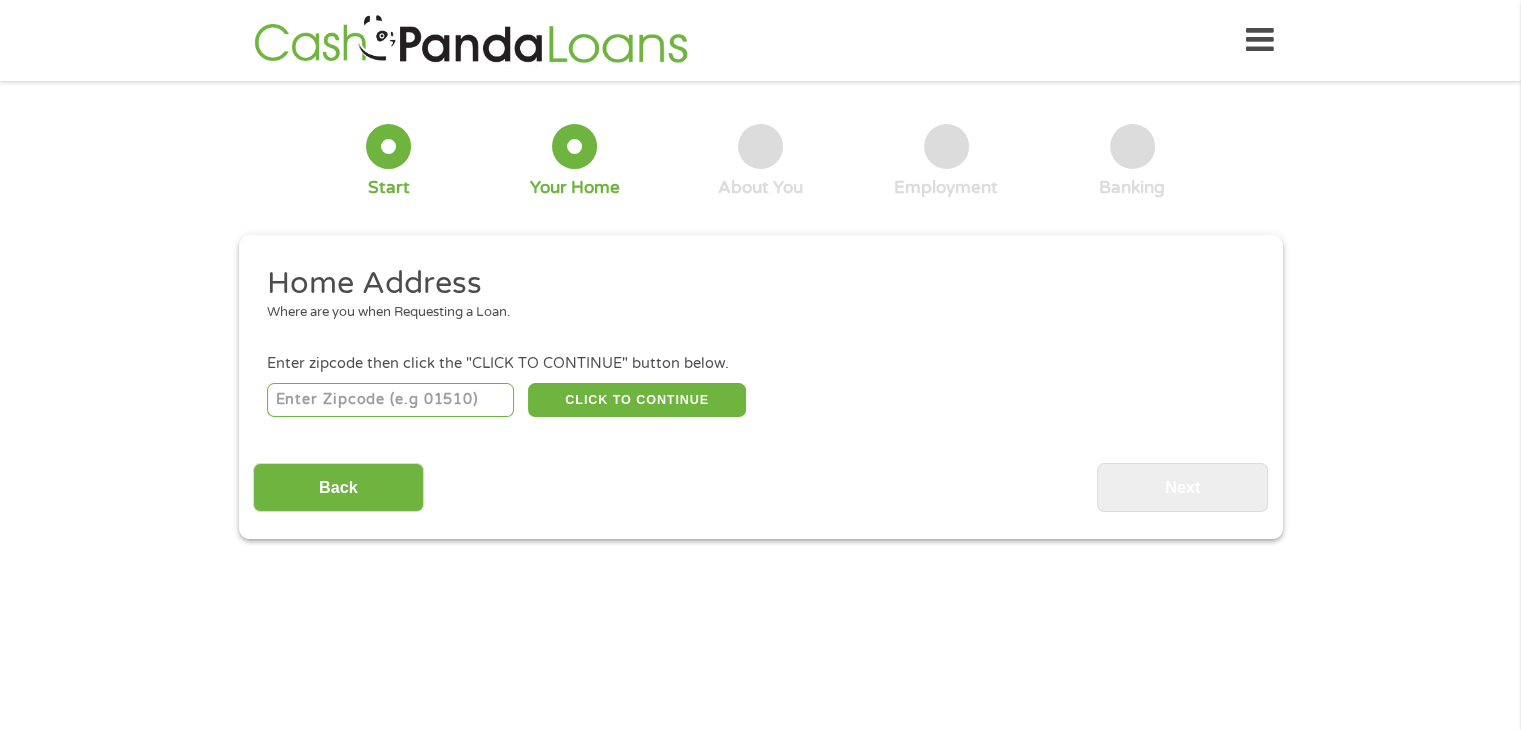 click on "Back   Next" at bounding box center (760, 480) 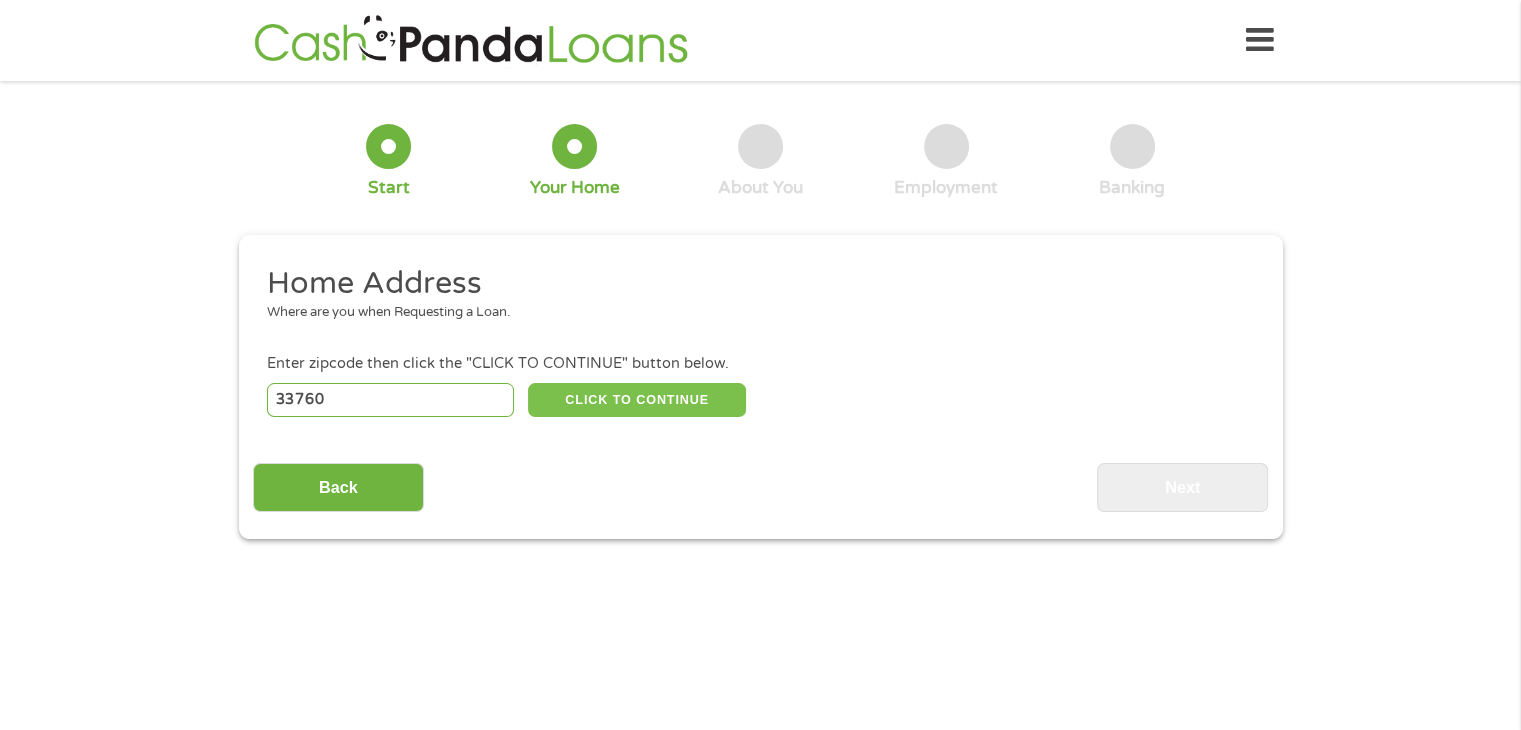 type on "33760" 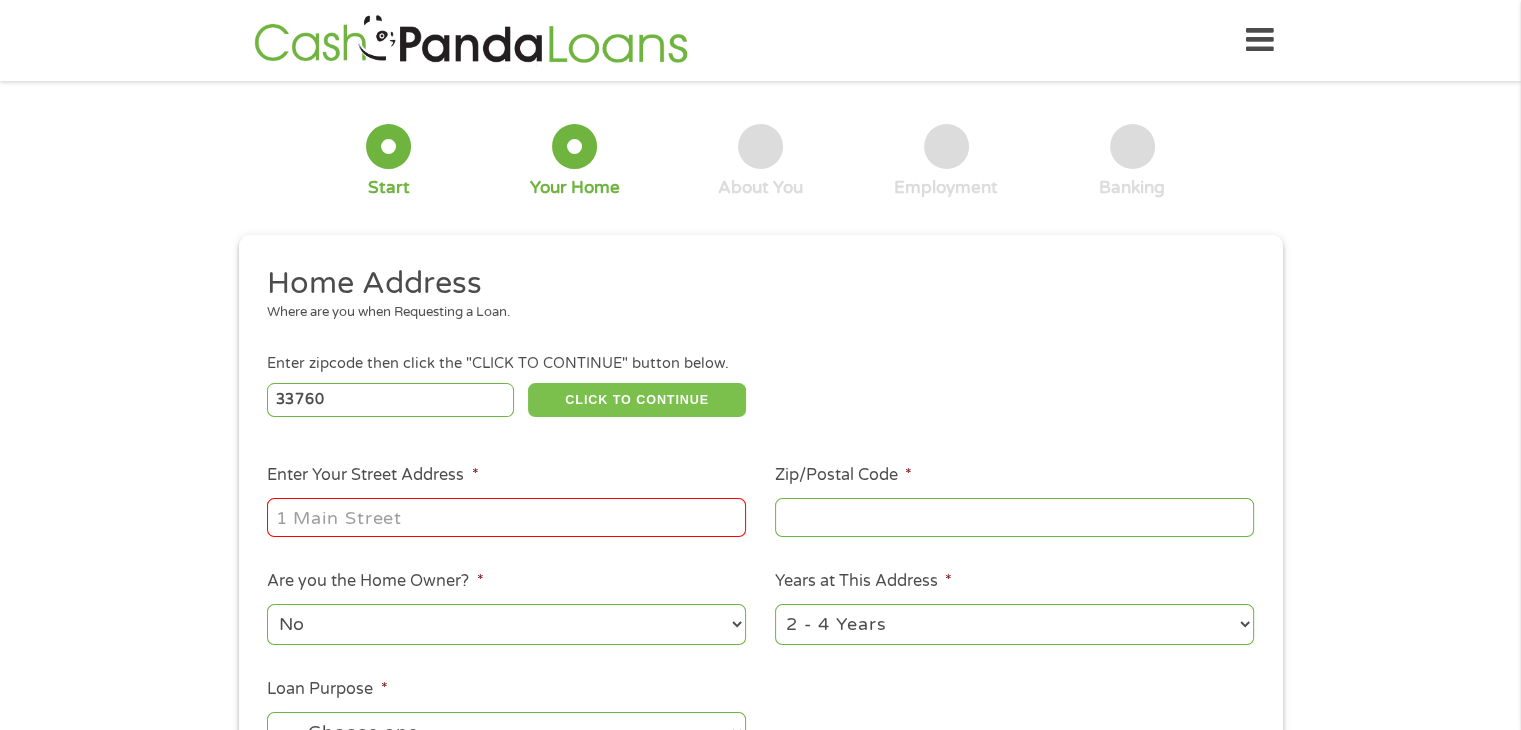 type on "33760" 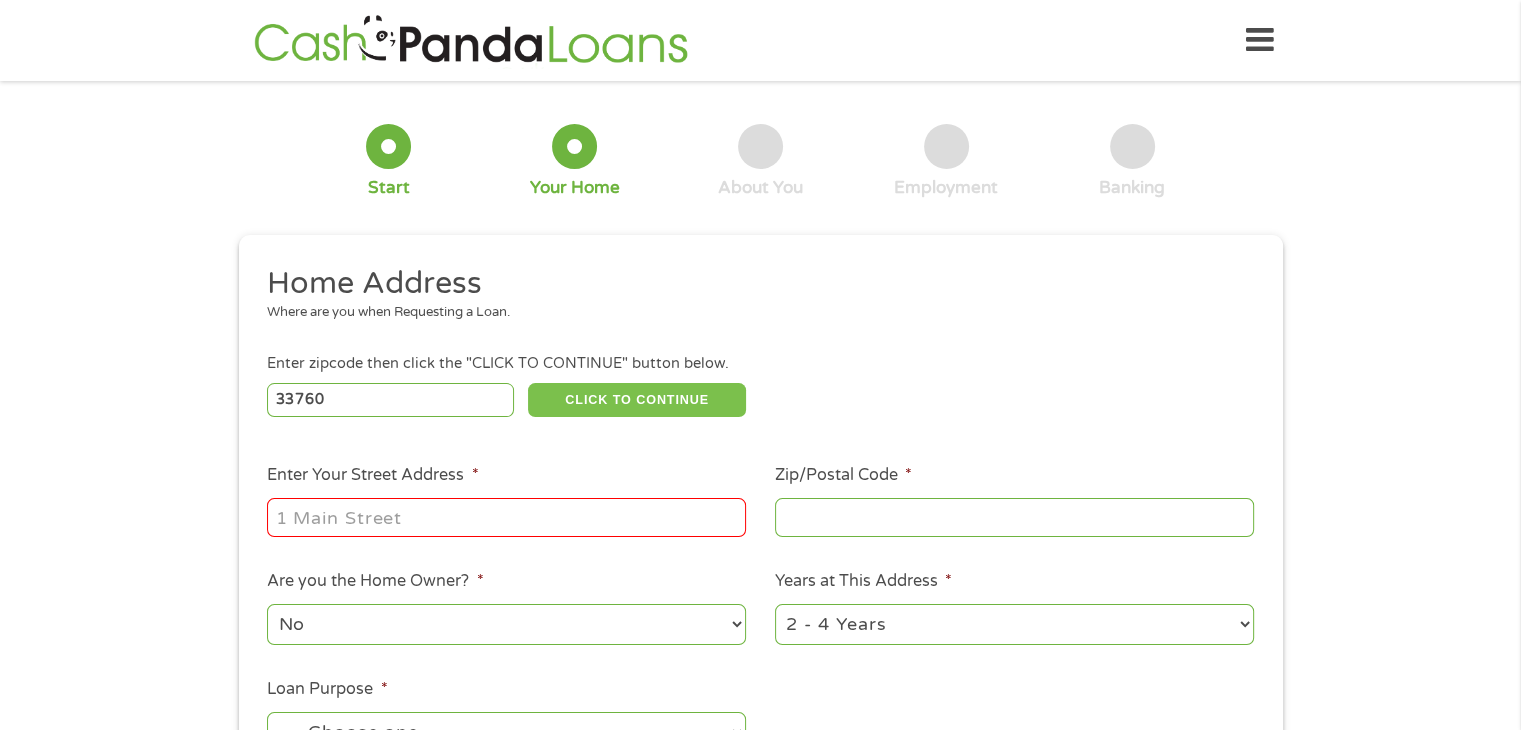 type on "Clearwater" 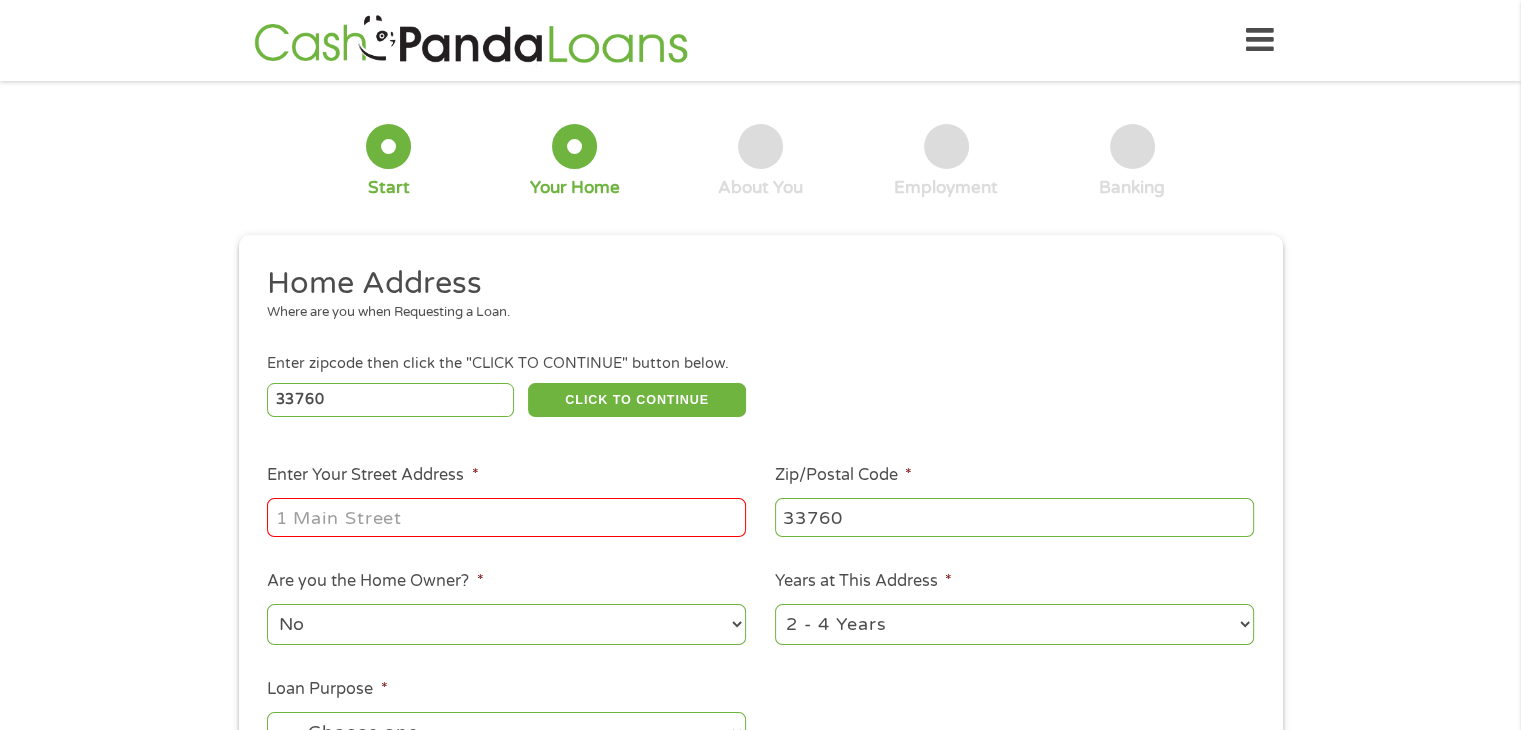 click on "Enter Your Street Address *" at bounding box center (506, 517) 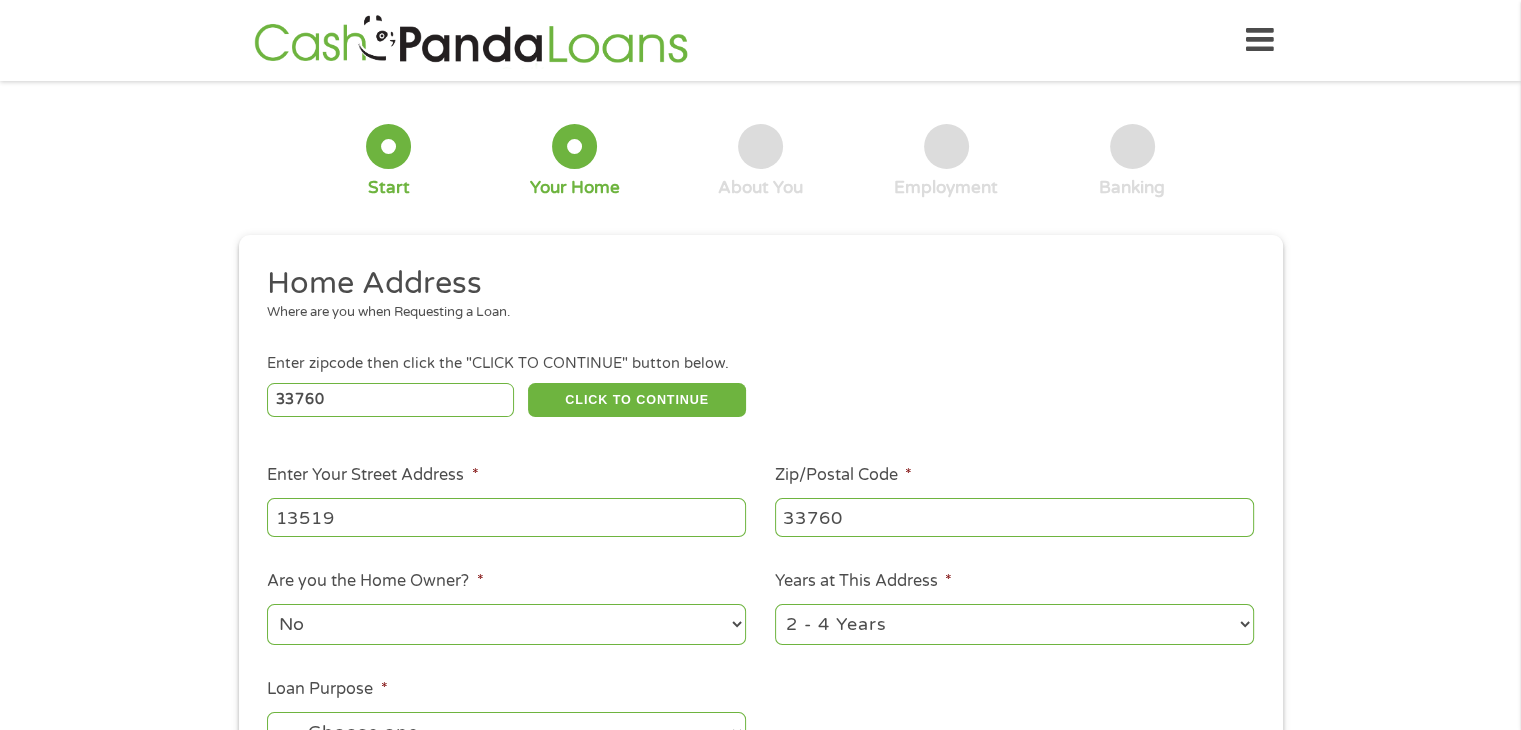 click on "13519" at bounding box center [506, 517] 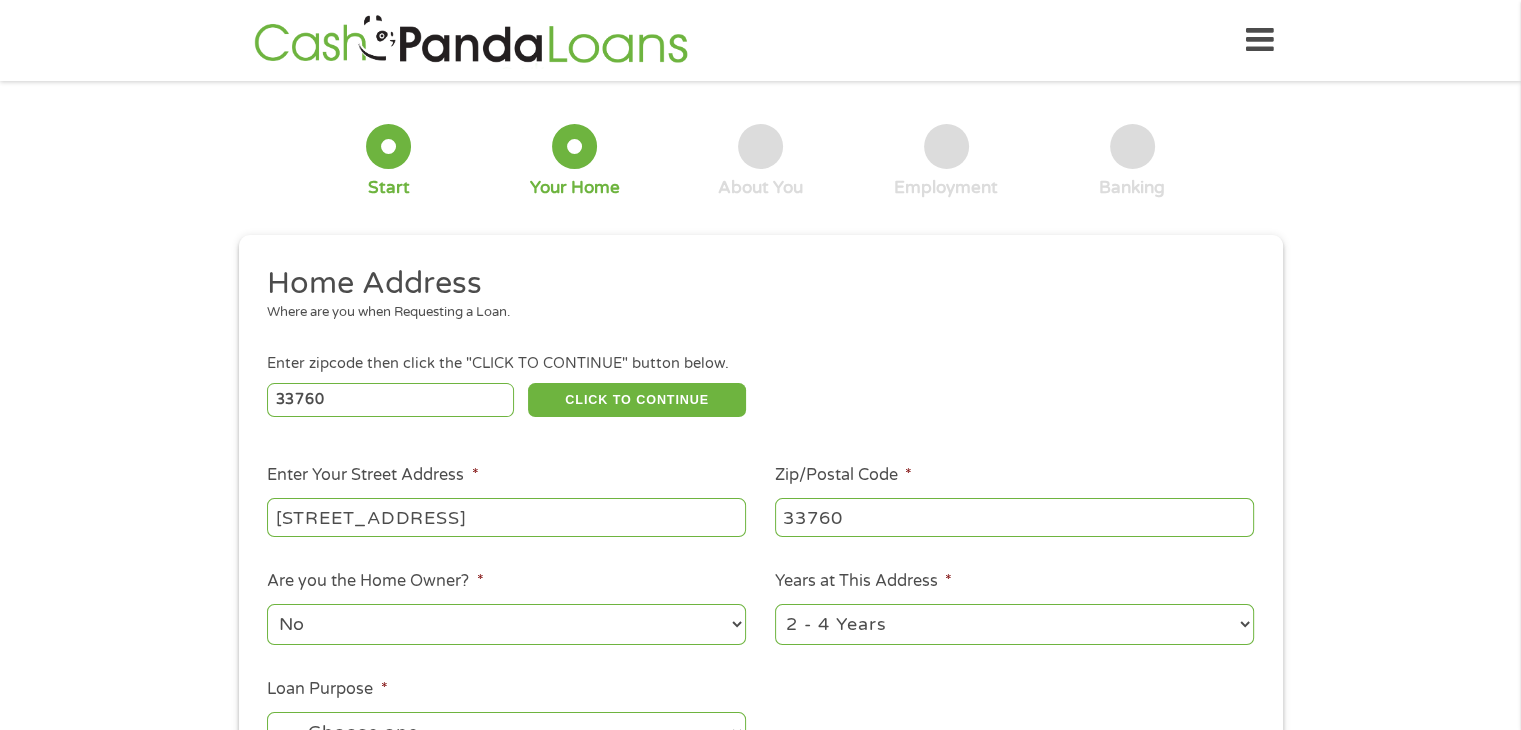 type on "[STREET_ADDRESS]" 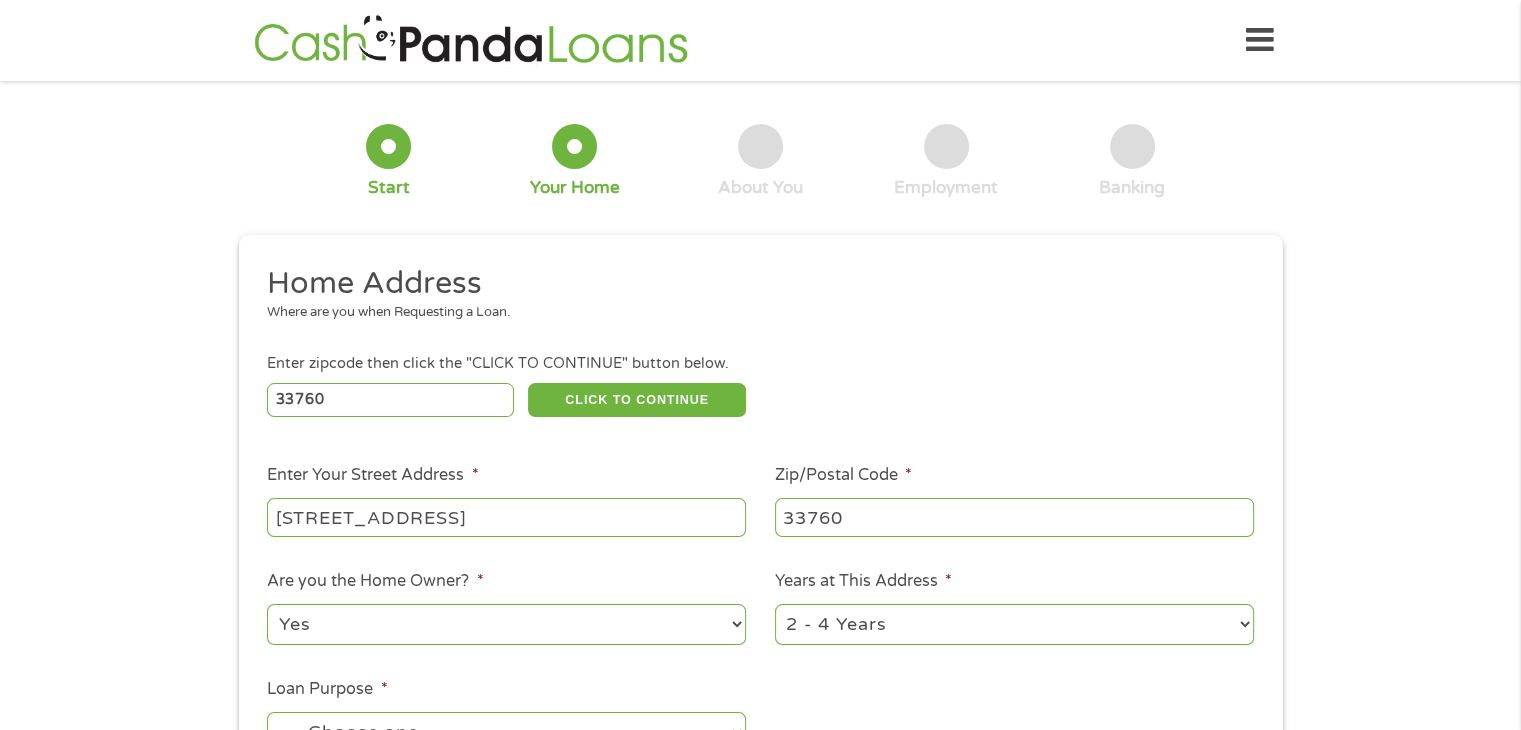 click on "No Yes" at bounding box center (506, 624) 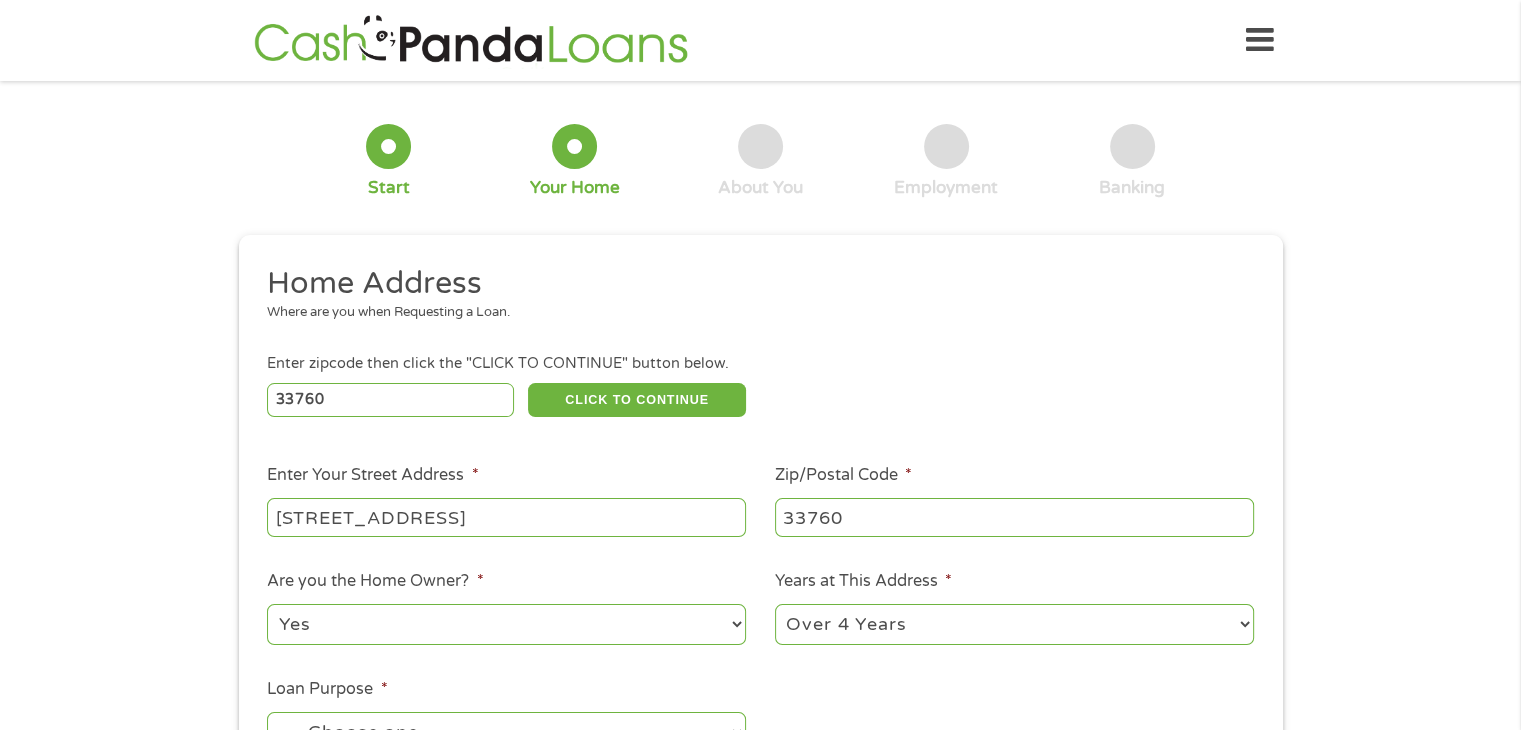 click on "1 Year or less 1 - 2 Years 2 - 4 Years Over 4 Years" at bounding box center (1014, 624) 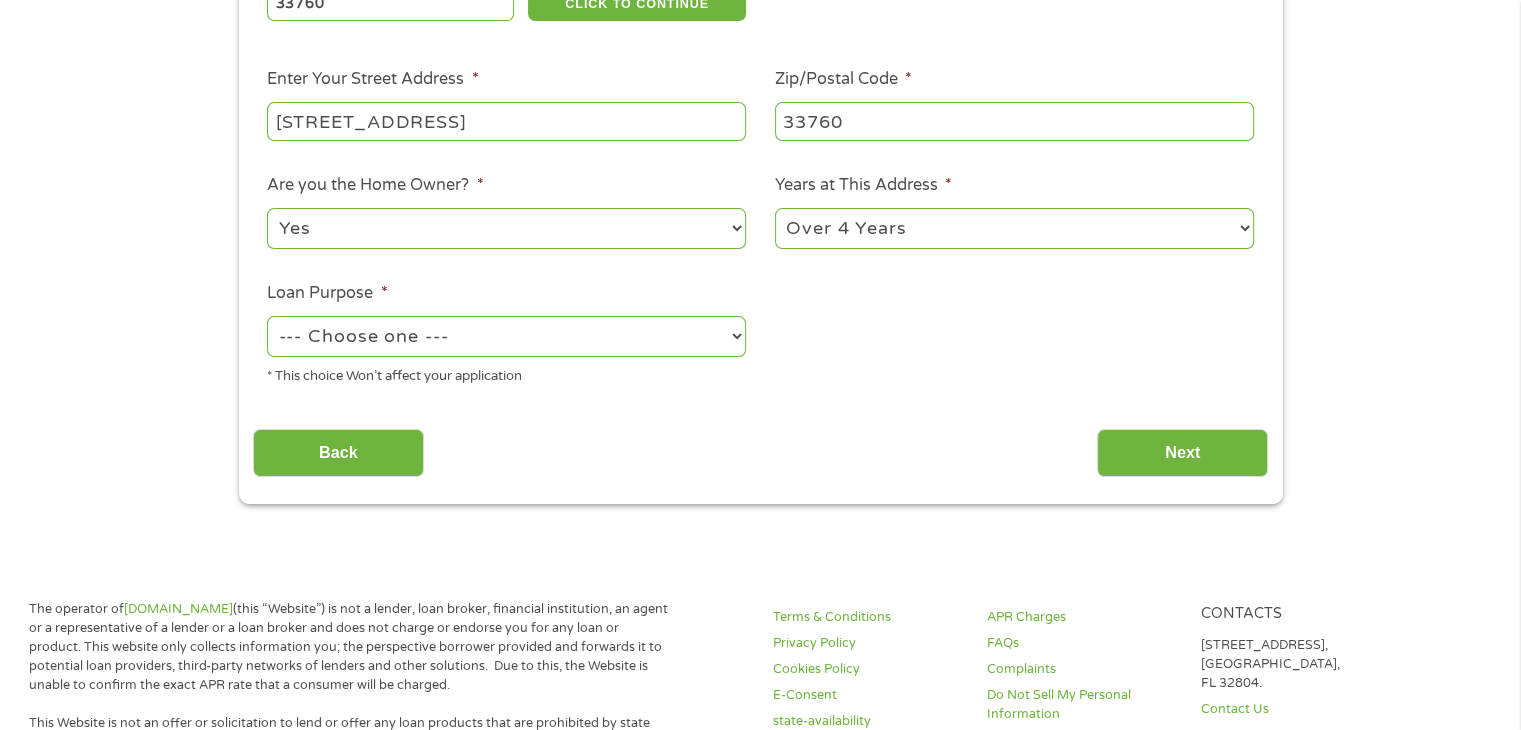 scroll, scrollTop: 413, scrollLeft: 0, axis: vertical 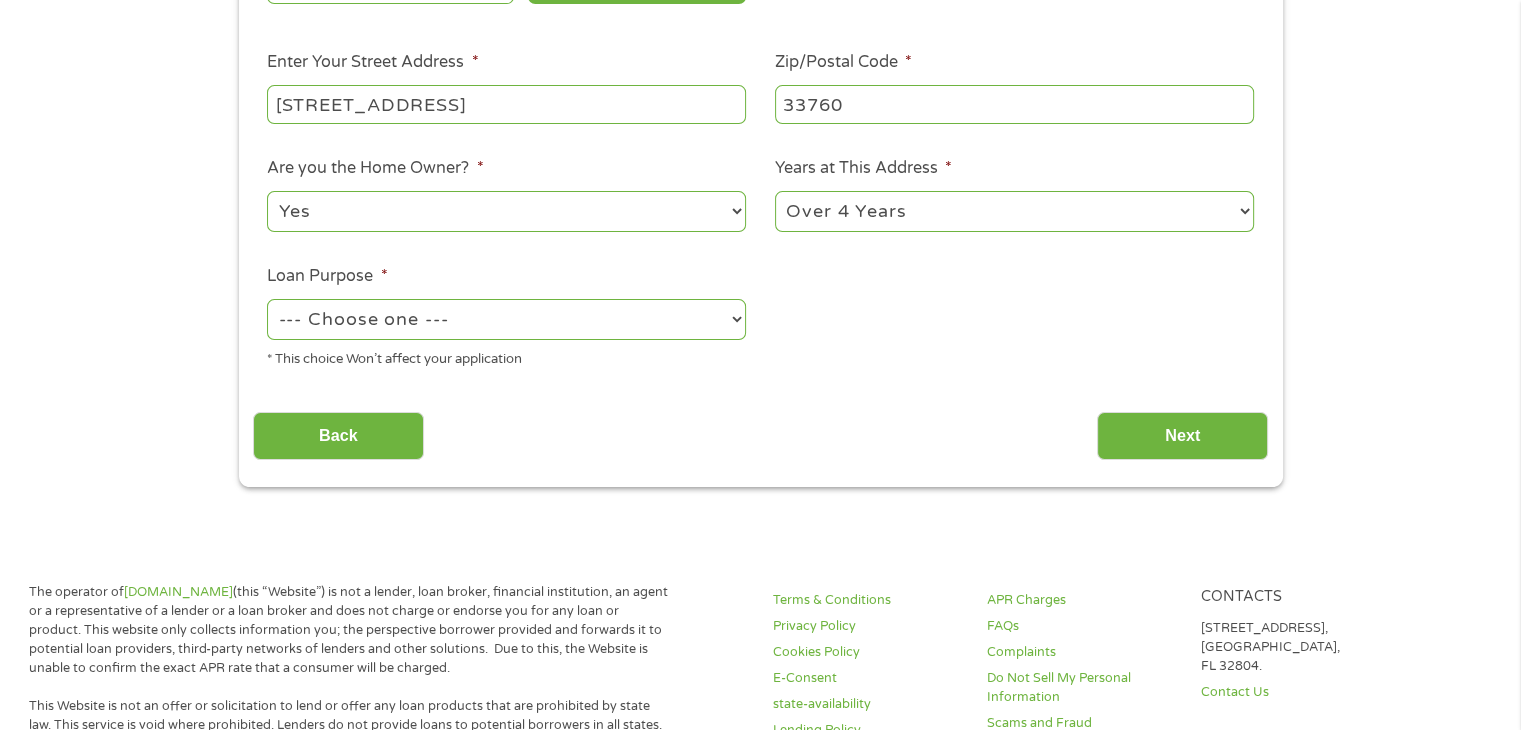 click on "--- Choose one --- Pay Bills Debt Consolidation Home Improvement Major Purchase Car Loan Short Term Cash Medical Expenses Other" at bounding box center [506, 319] 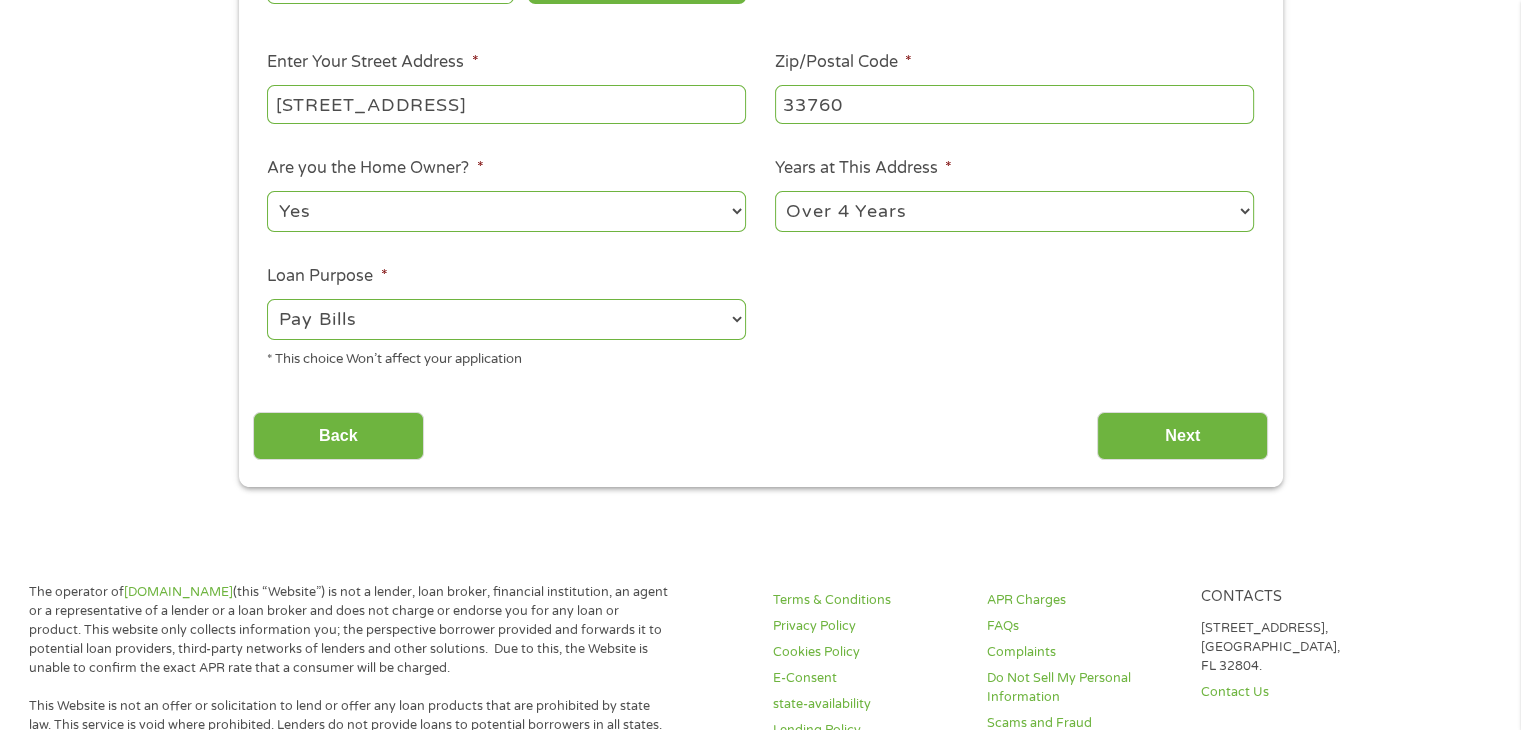 click on "--- Choose one --- Pay Bills Debt Consolidation Home Improvement Major Purchase Car Loan Short Term Cash Medical Expenses Other" at bounding box center (506, 319) 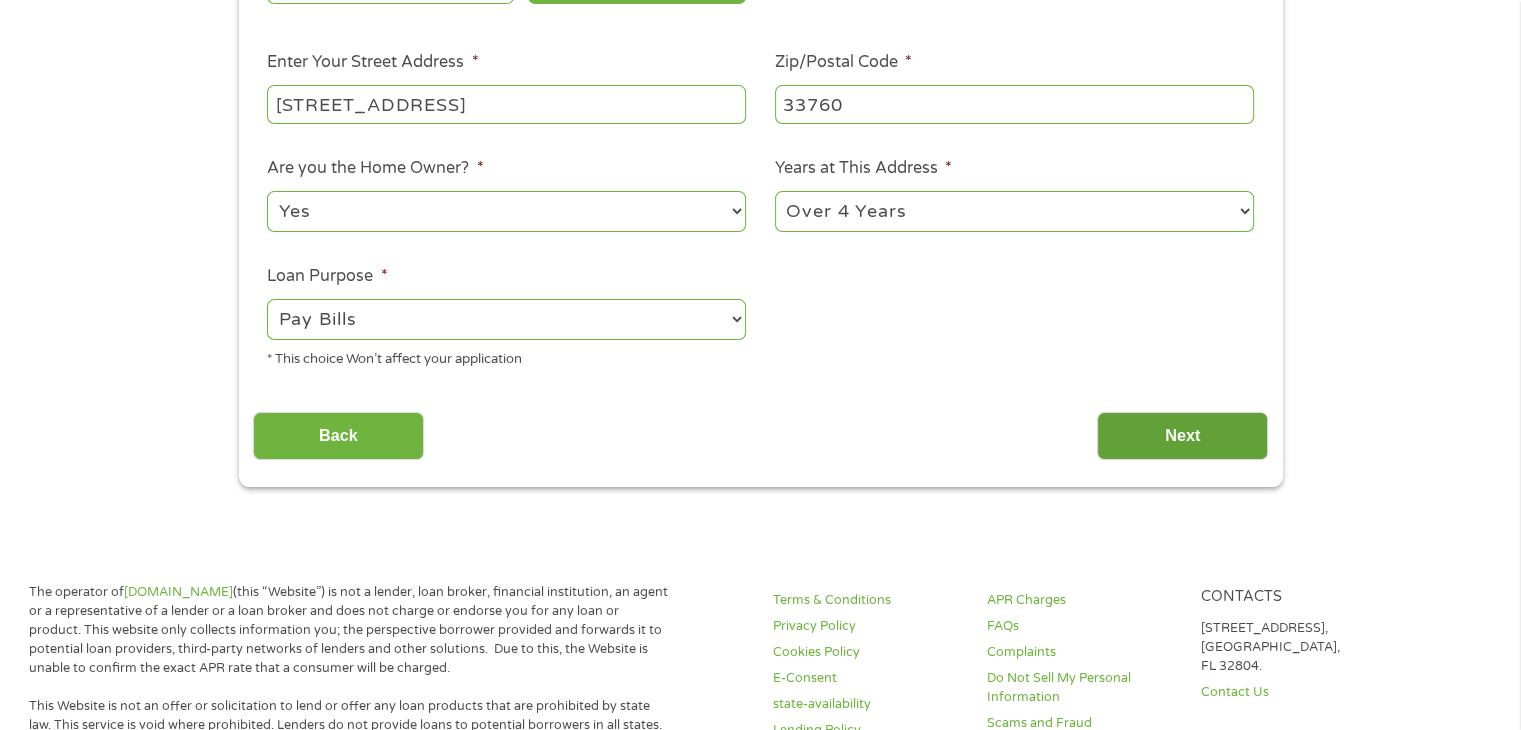 click on "Next" at bounding box center (1182, 436) 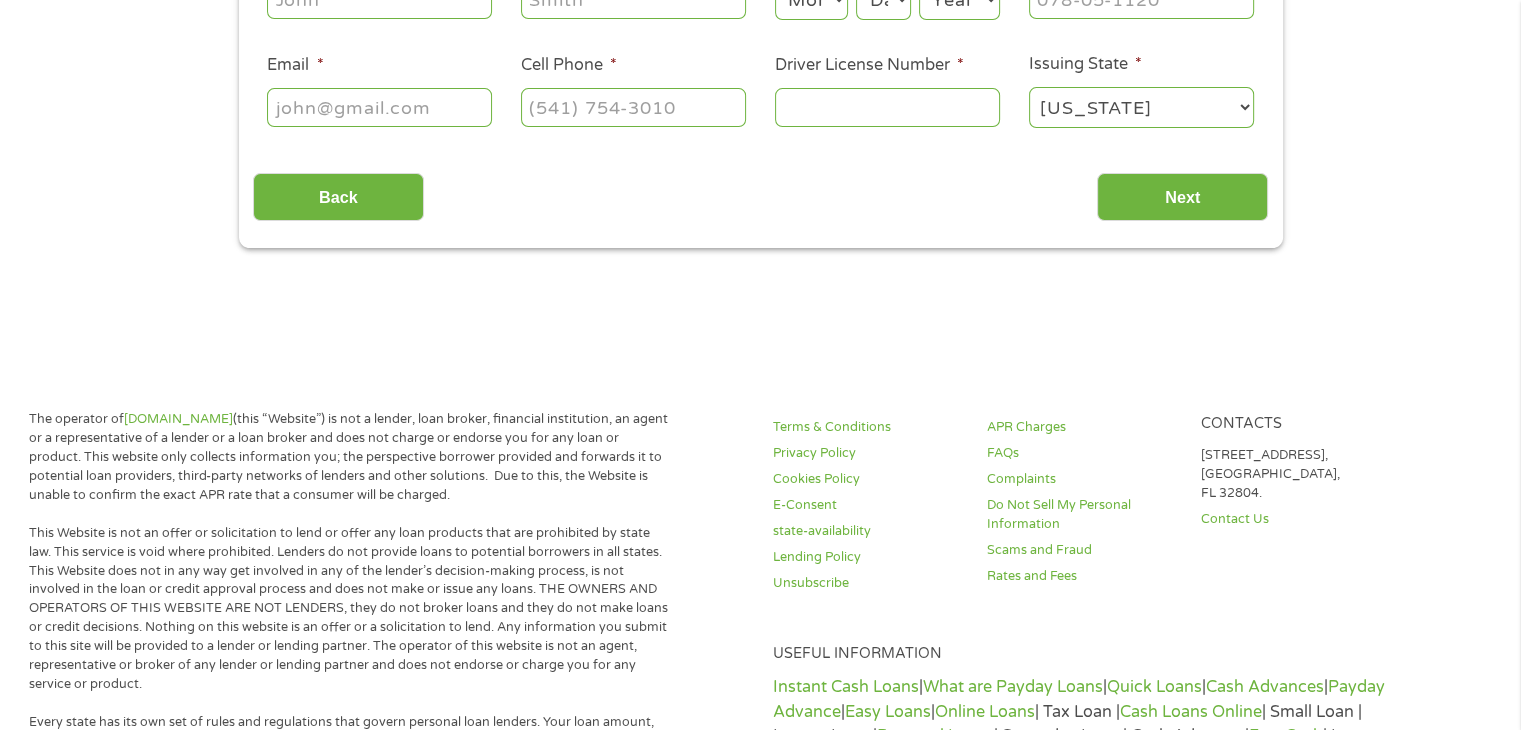 scroll, scrollTop: 8, scrollLeft: 8, axis: both 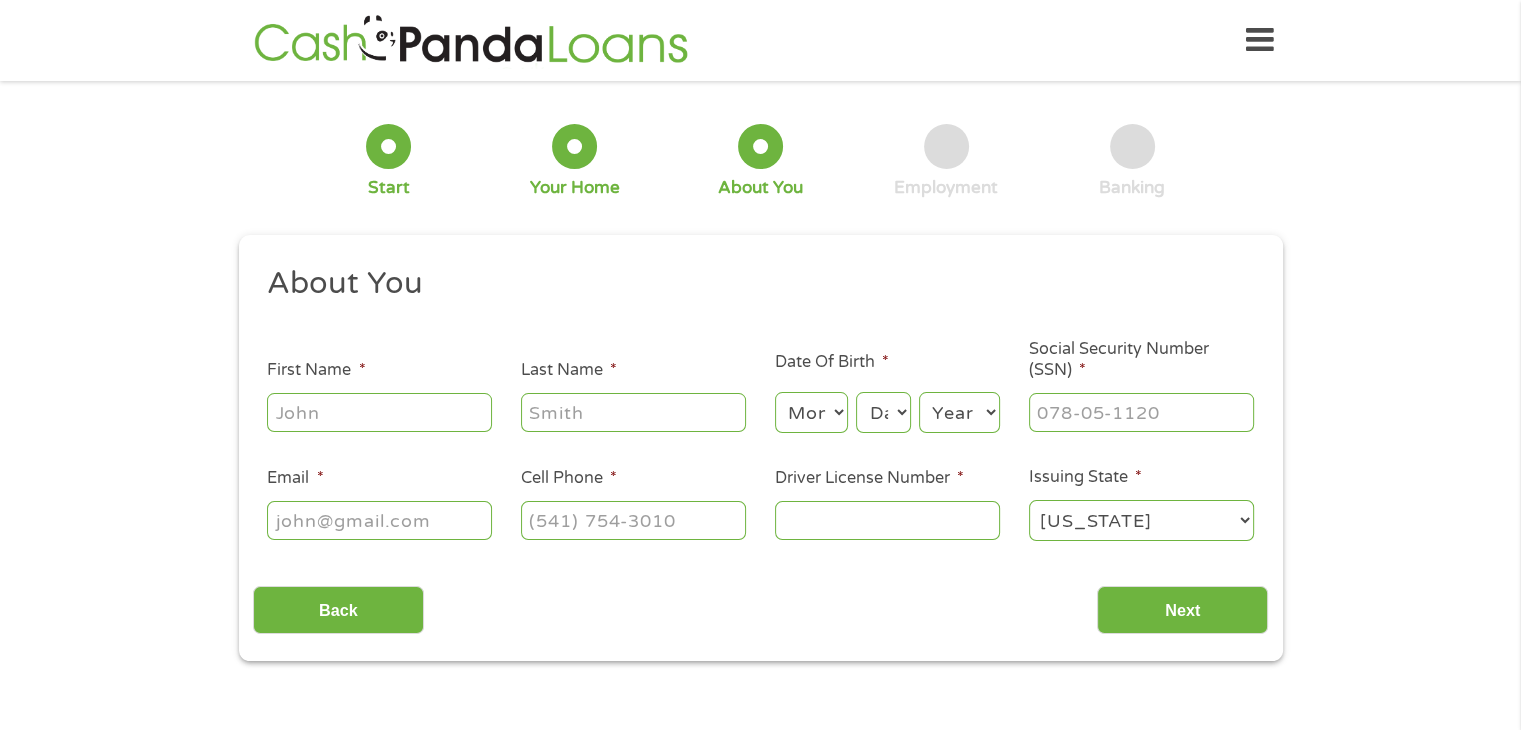 click on "First Name *" at bounding box center [379, 412] 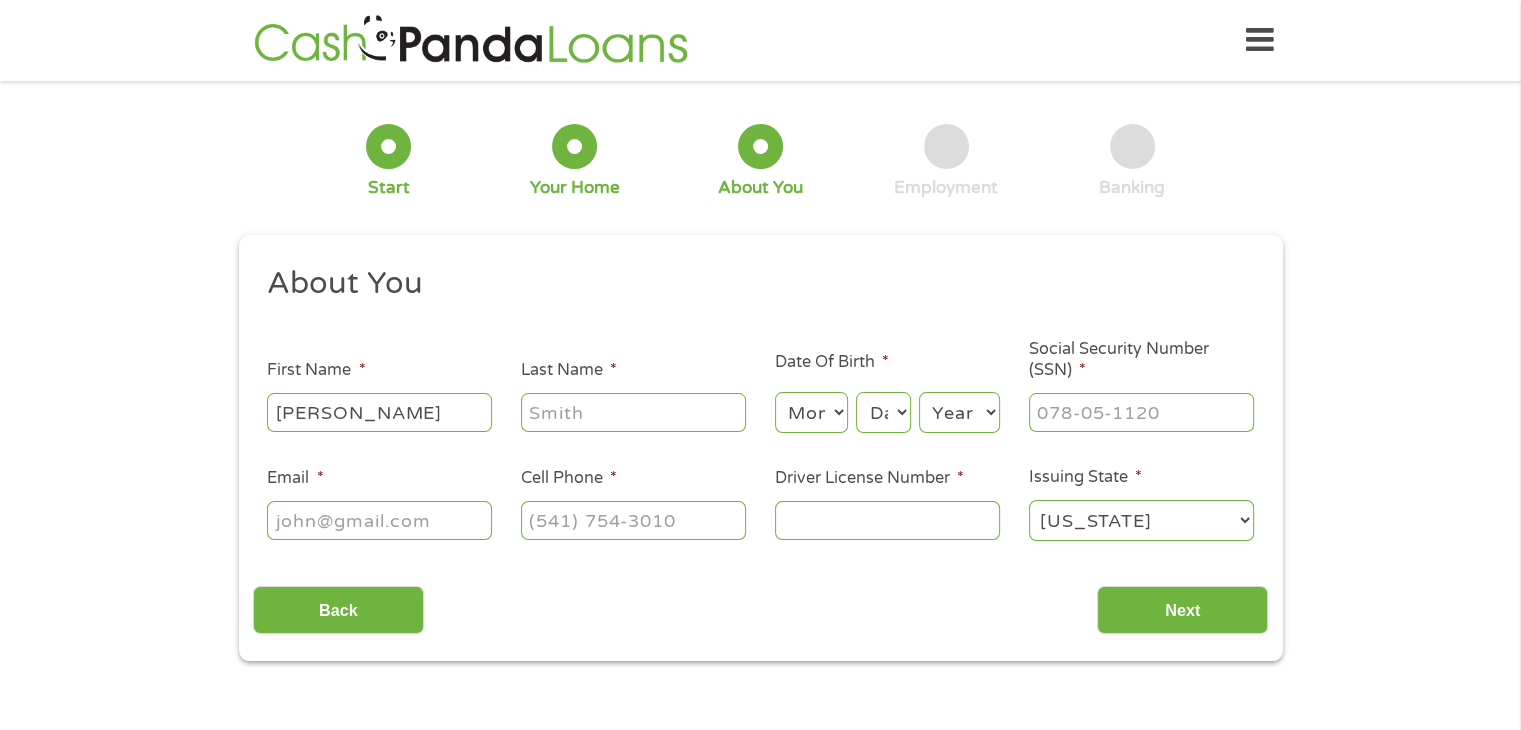 type on "[PERSON_NAME]" 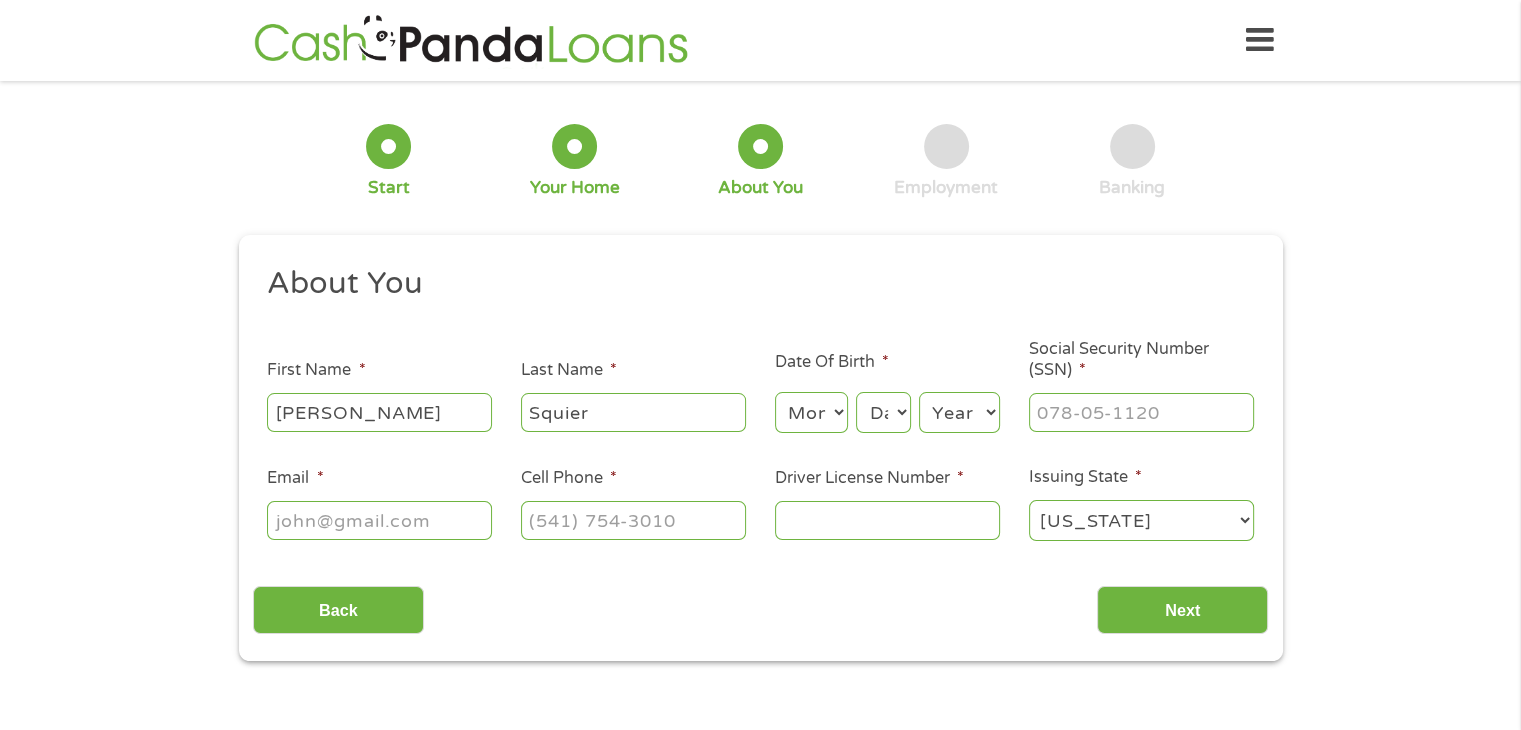 type on "Squier" 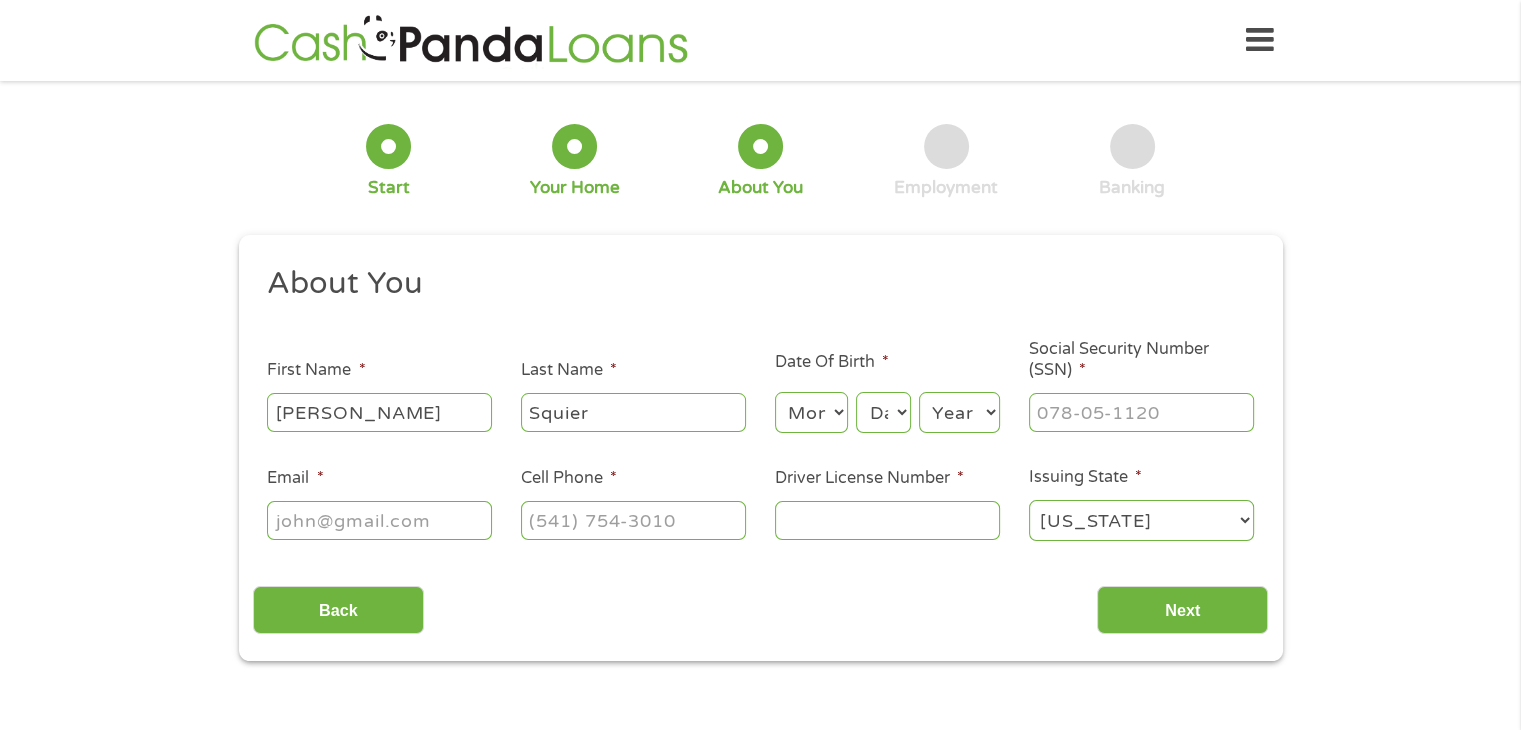 select on "8" 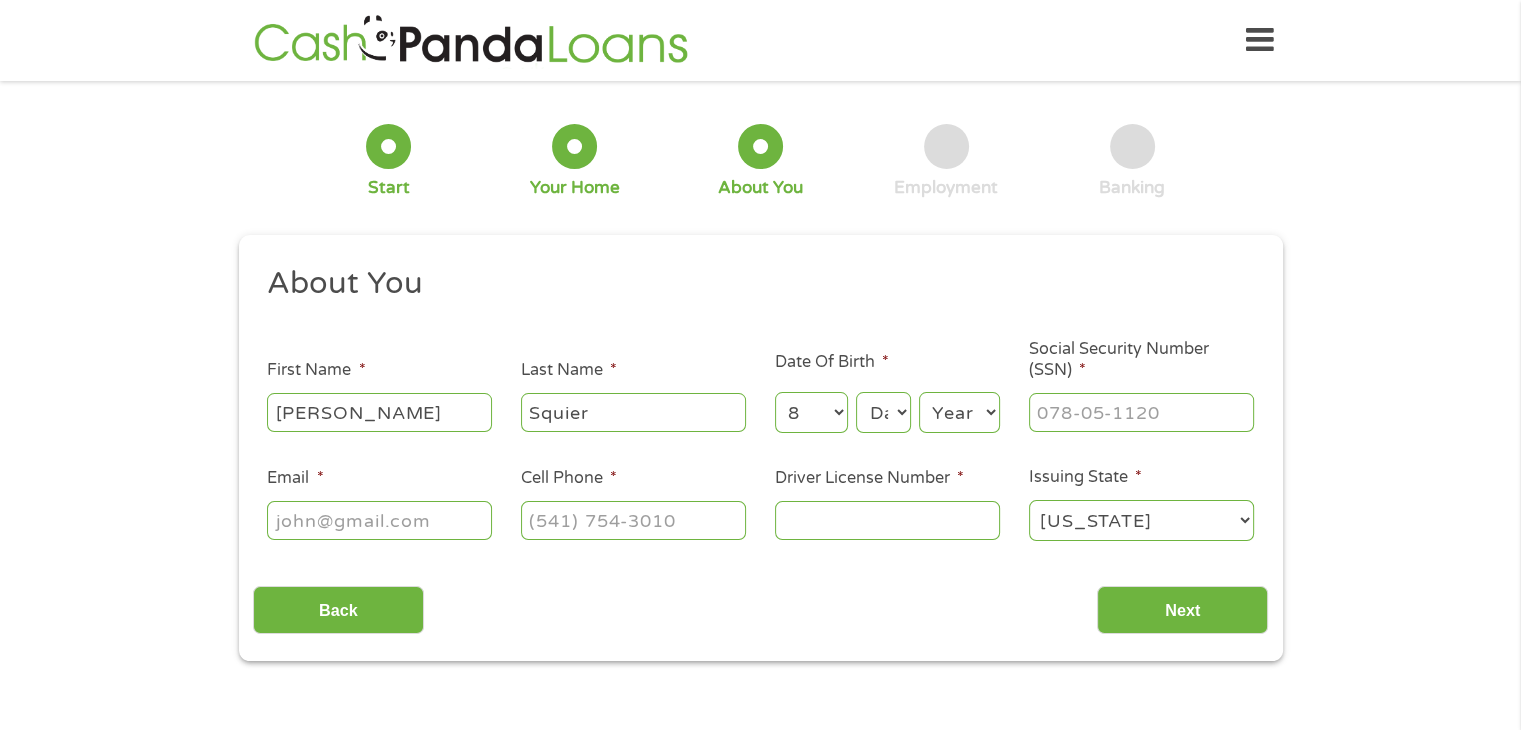 click on "Month 1 2 3 4 5 6 7 8 9 10 11 12" at bounding box center [811, 412] 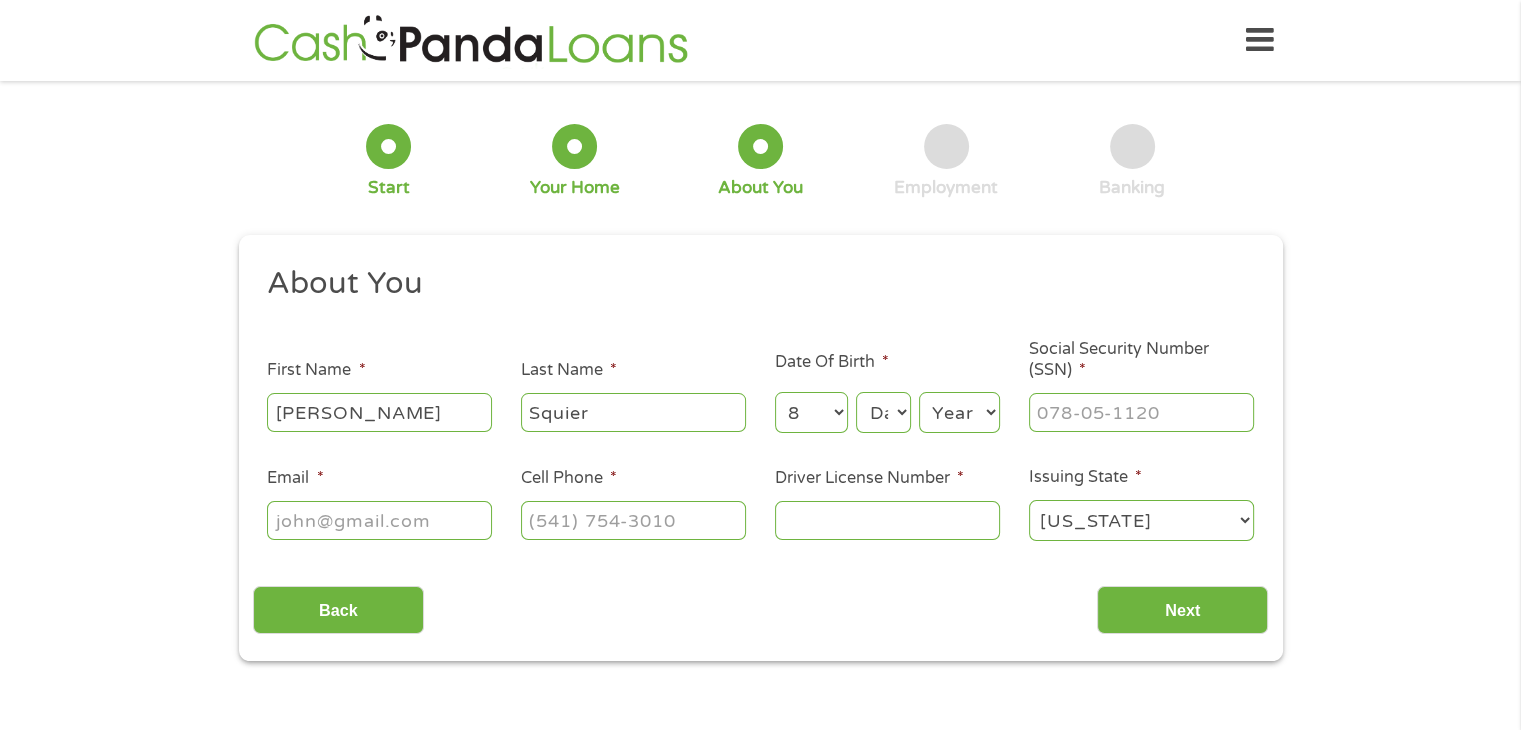 select on "2" 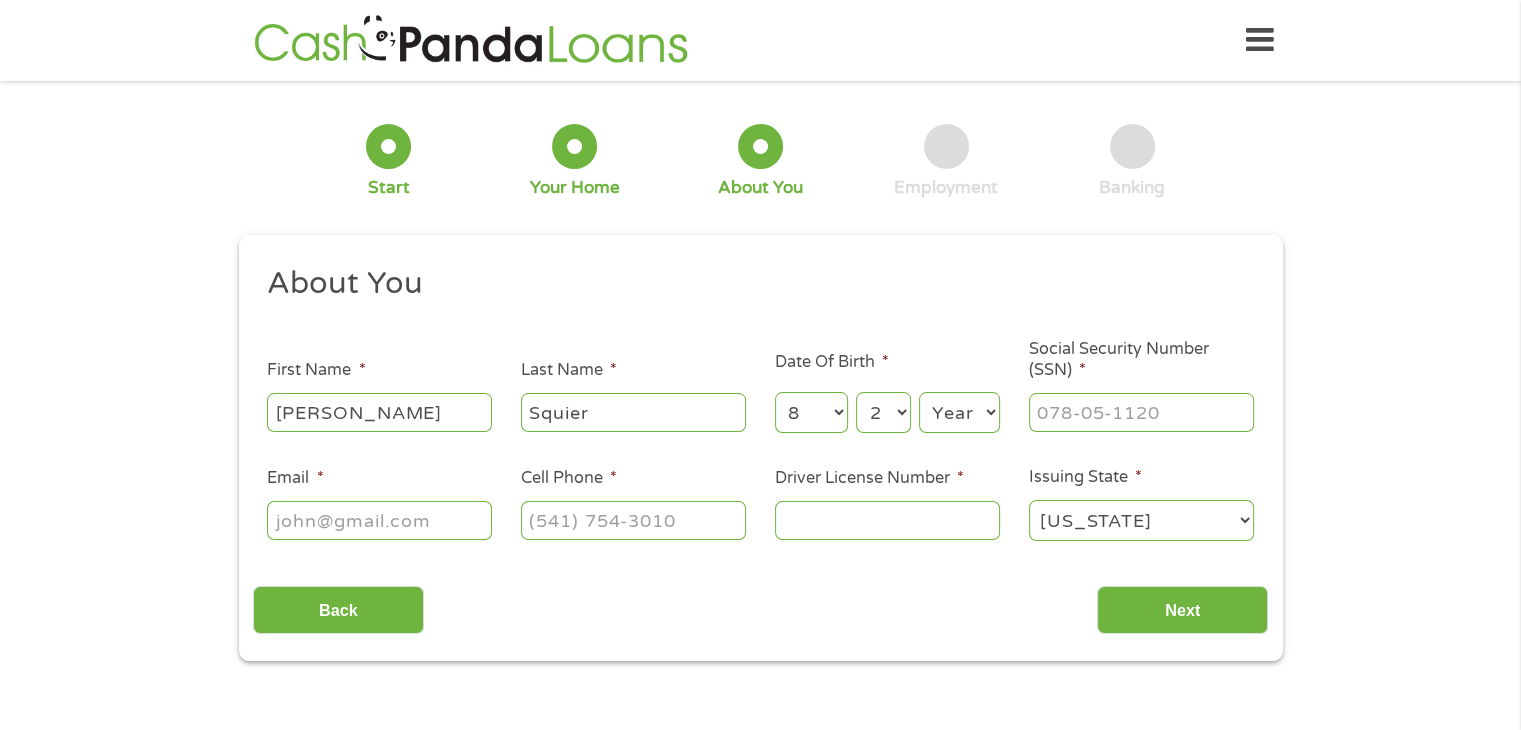 click on "Day 1 2 3 4 5 6 7 8 9 10 11 12 13 14 15 16 17 18 19 20 21 22 23 24 25 26 27 28 29 30 31" at bounding box center (883, 412) 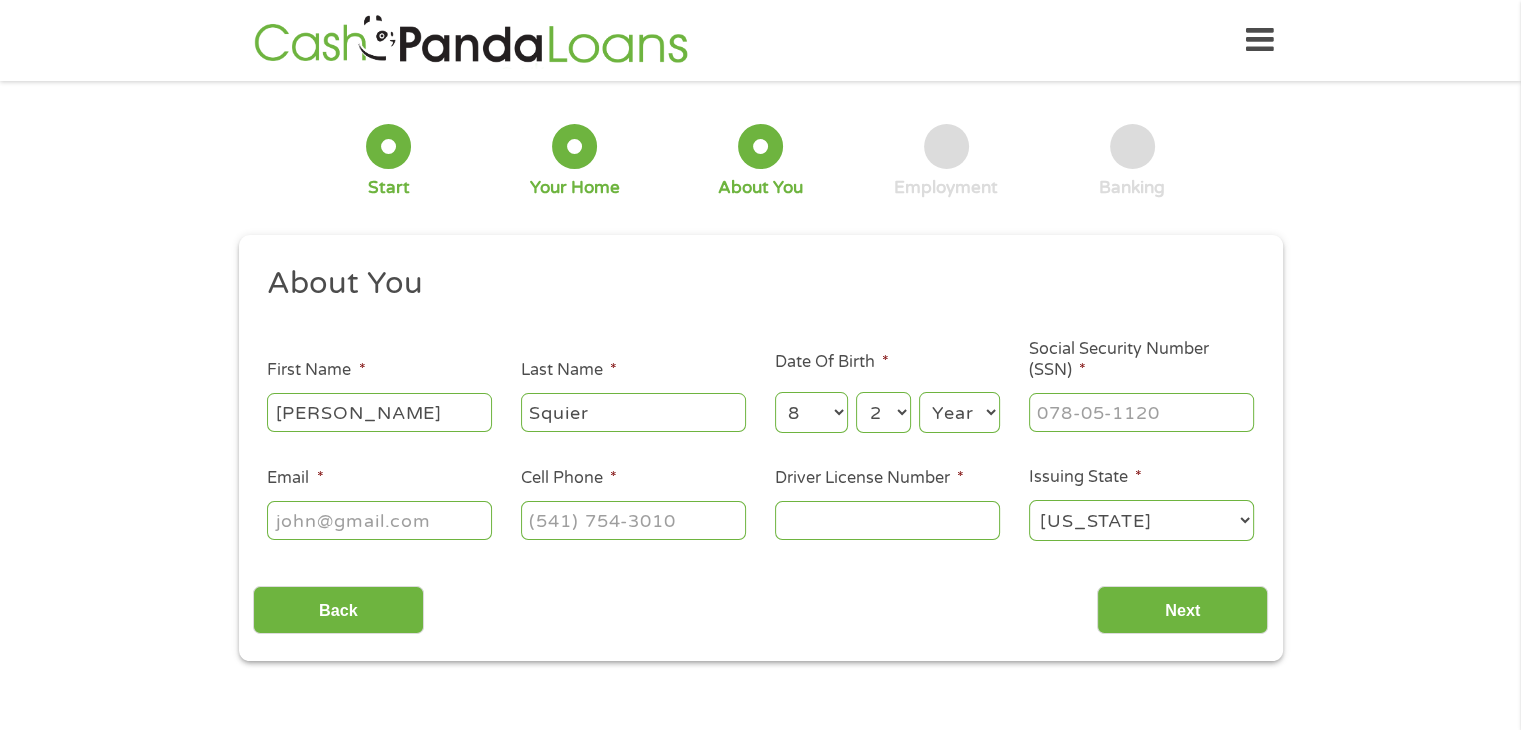 select on "1982" 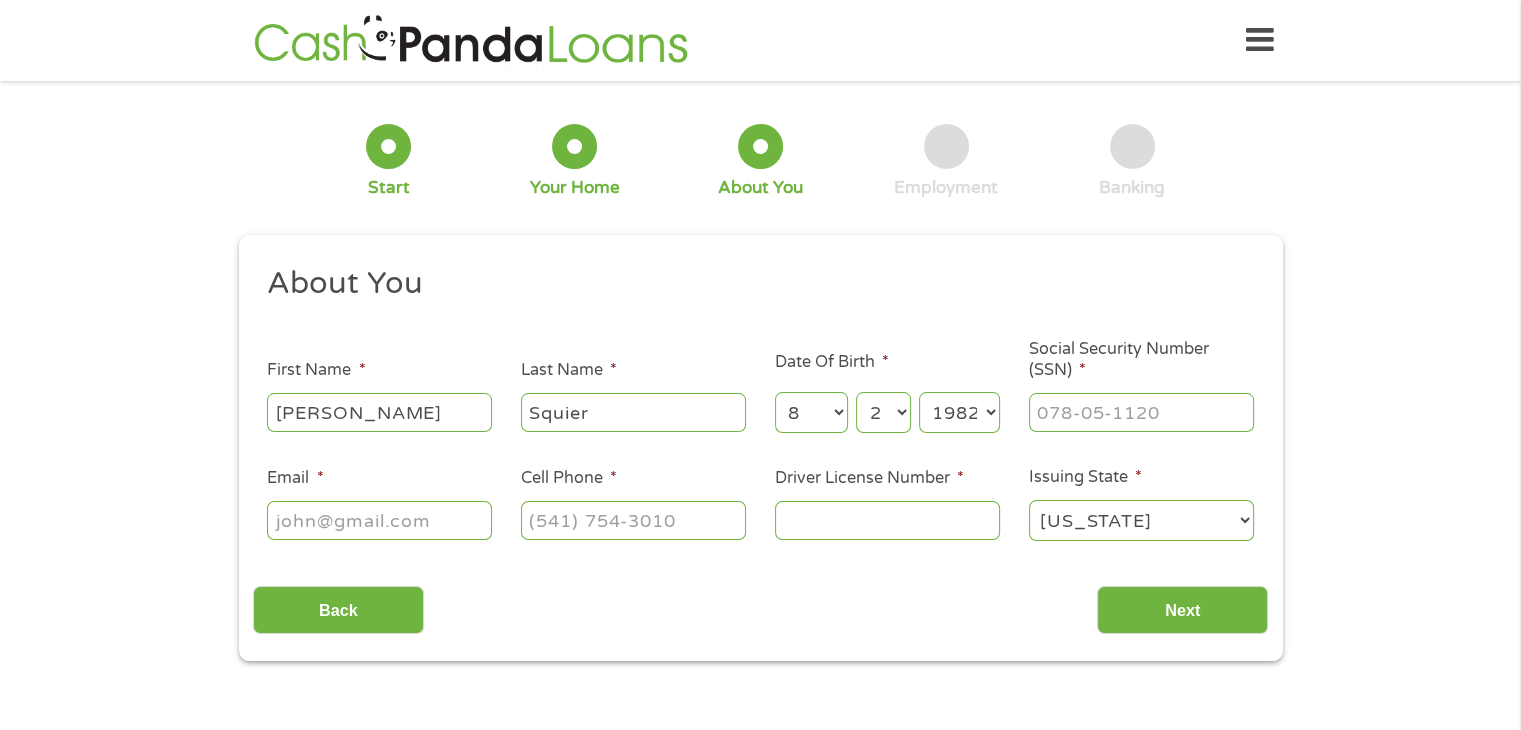 click on "Year [DATE] 2006 2005 2004 2003 2002 2001 2000 1999 1998 1997 1996 1995 1994 1993 1992 1991 1990 1989 1988 1987 1986 1985 1984 1983 1982 1981 1980 1979 1978 1977 1976 1975 1974 1973 1972 1971 1970 1969 1968 1967 1966 1965 1964 1963 1962 1961 1960 1959 1958 1957 1956 1955 1954 1953 1952 1951 1950 1949 1948 1947 1946 1945 1944 1943 1942 1941 1940 1939 1938 1937 1936 1935 1934 1933 1932 1931 1930 1929 1928 1927 1926 1925 1924 1923 1922 1921 1920" at bounding box center [959, 412] 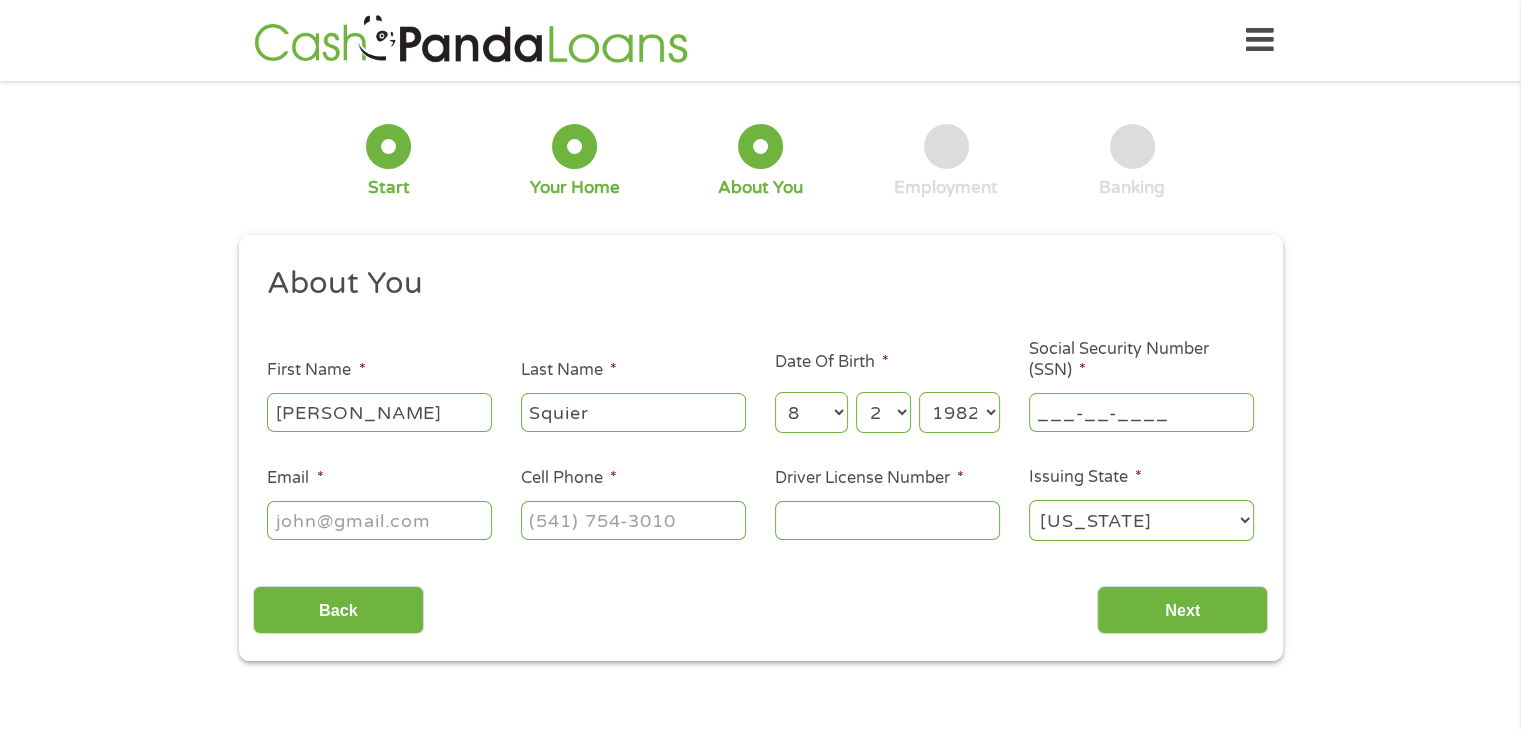 click on "___-__-____" at bounding box center [1141, 412] 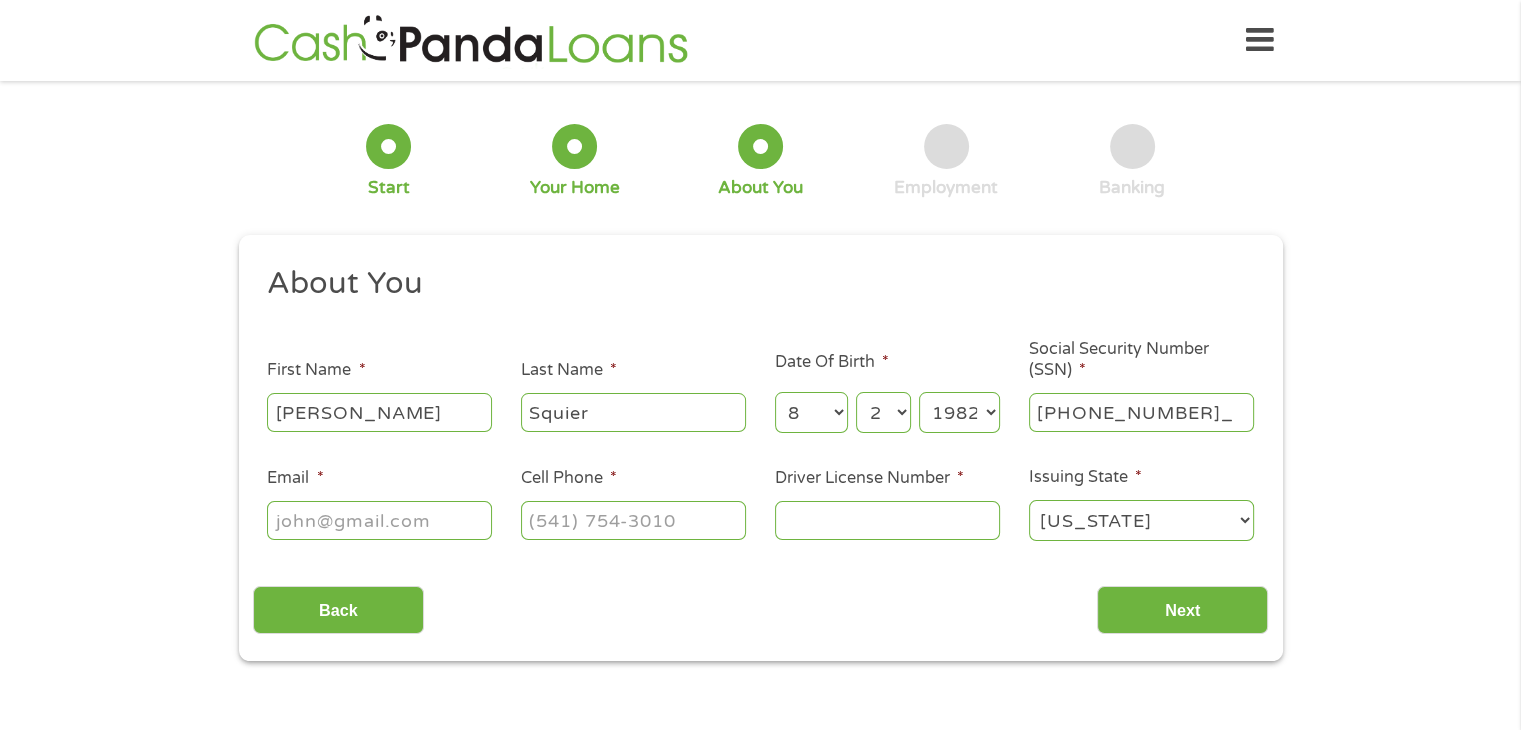 type on "312-90-7981" 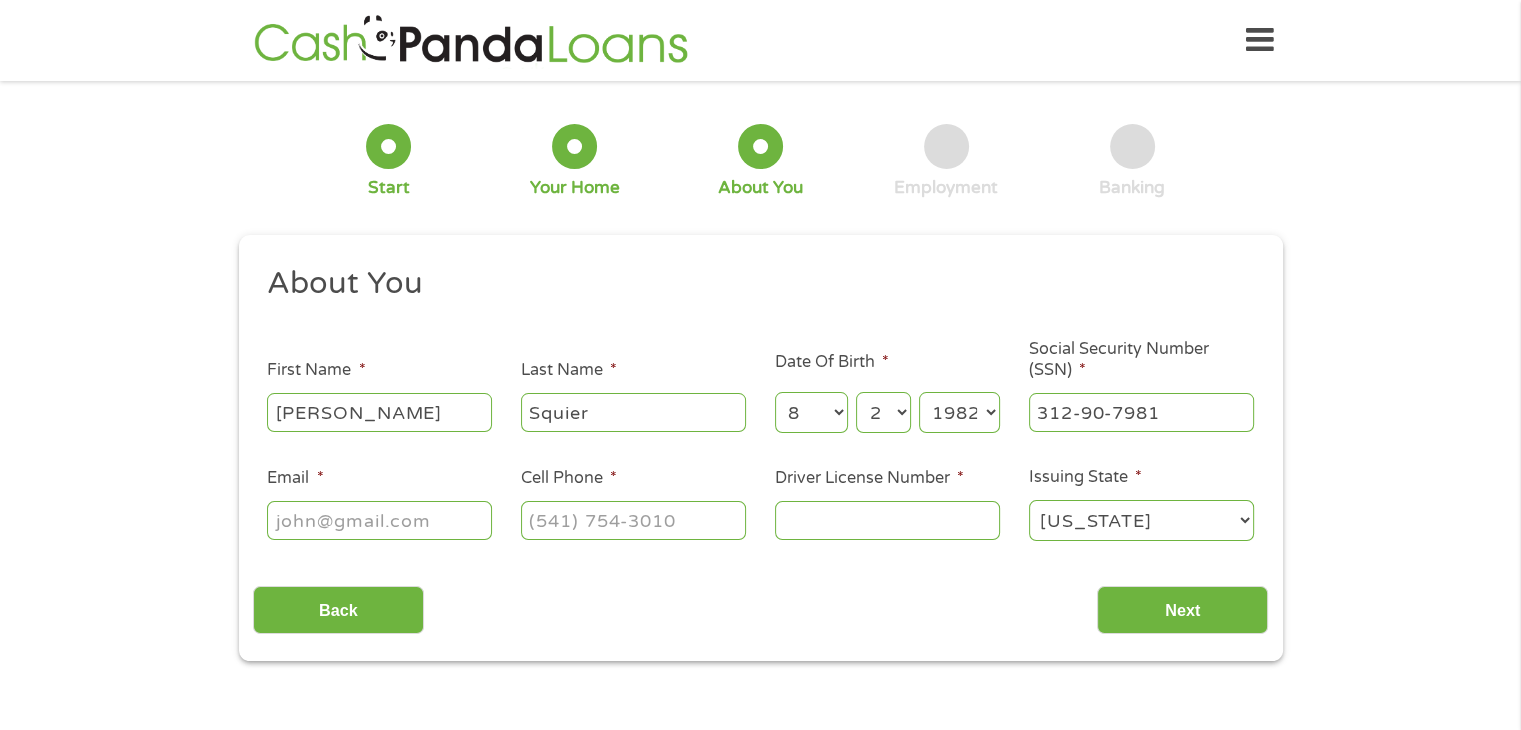 click on "Email *" at bounding box center [379, 520] 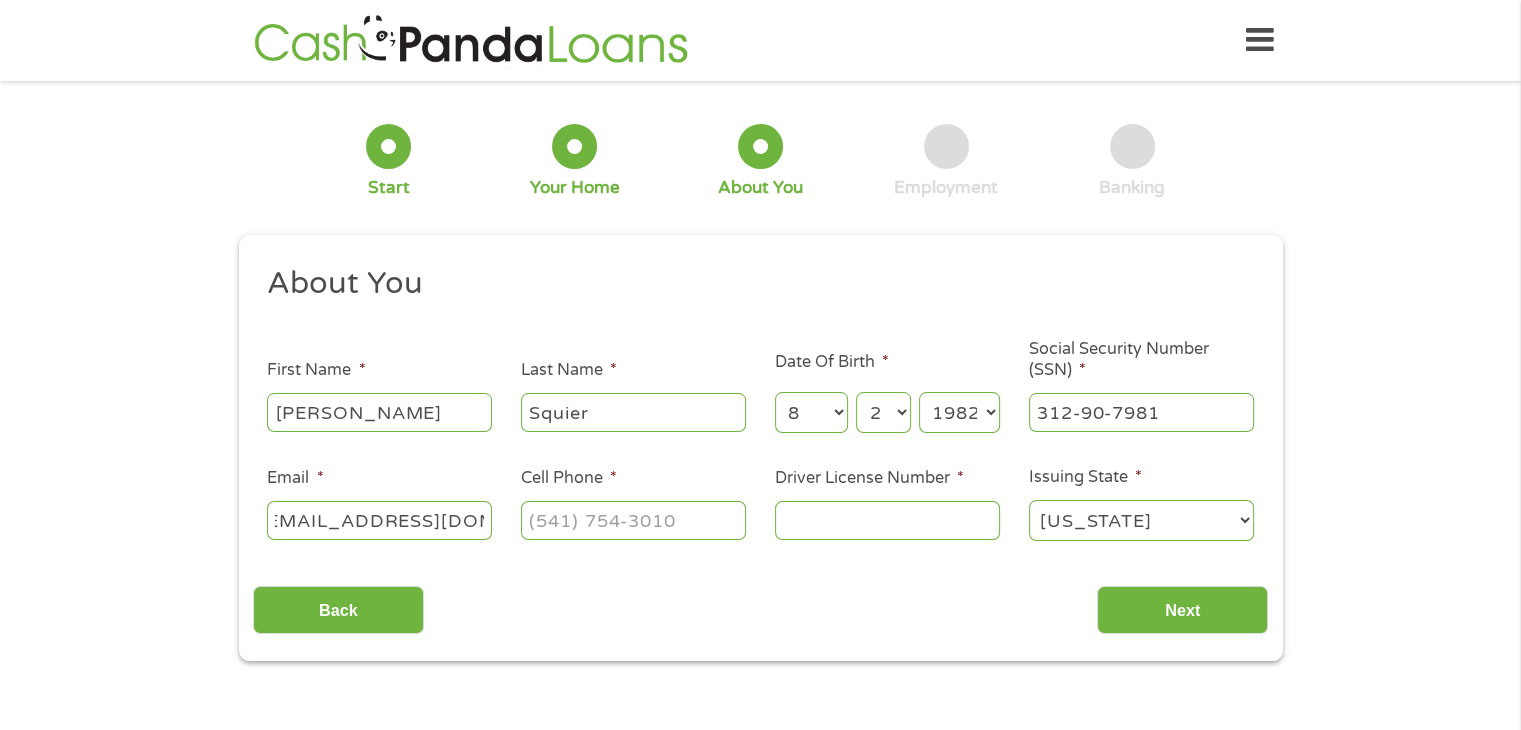scroll, scrollTop: 0, scrollLeft: 36, axis: horizontal 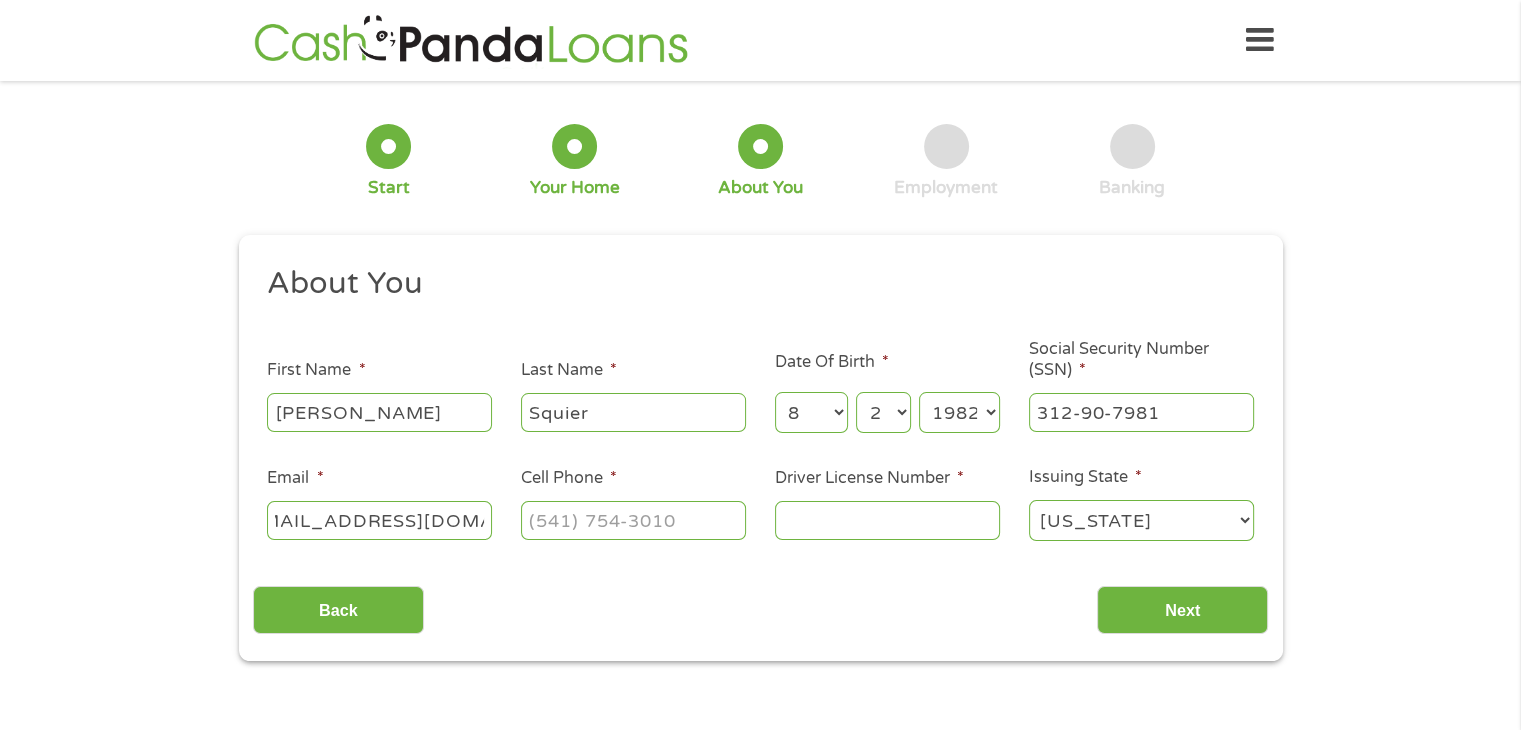 type on "[EMAIL_ADDRESS][DOMAIN_NAME]" 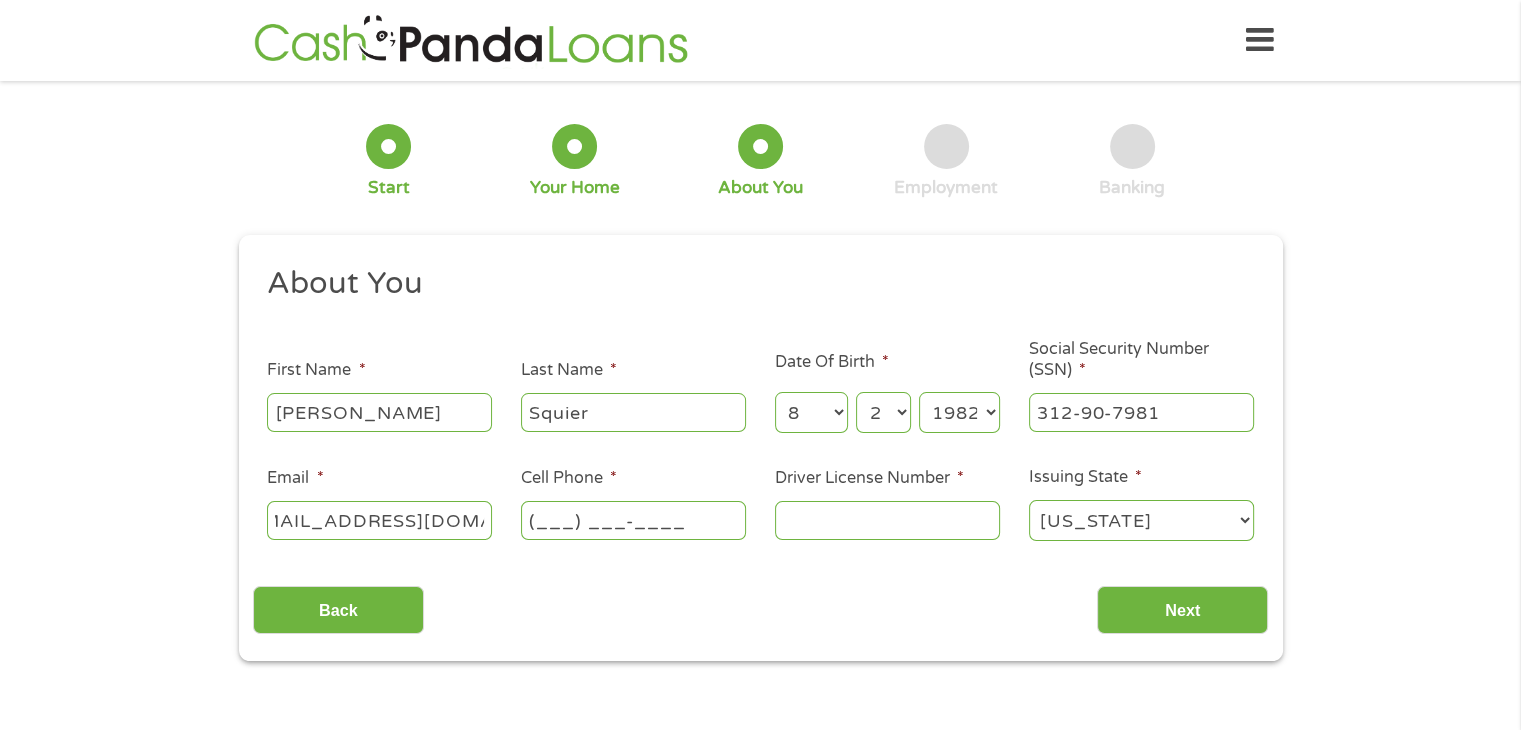 scroll, scrollTop: 0, scrollLeft: 0, axis: both 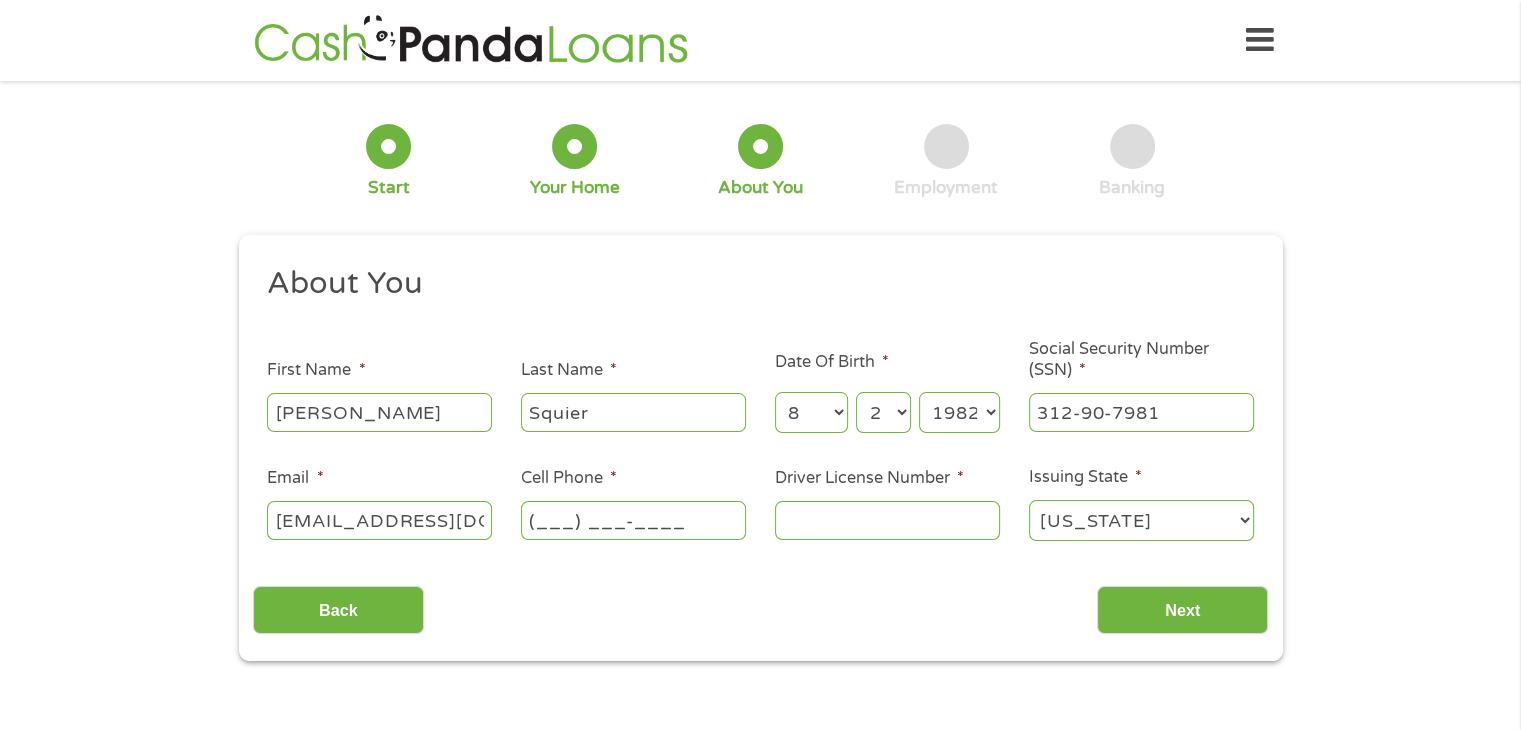 click on "(___) ___-____" at bounding box center (633, 520) 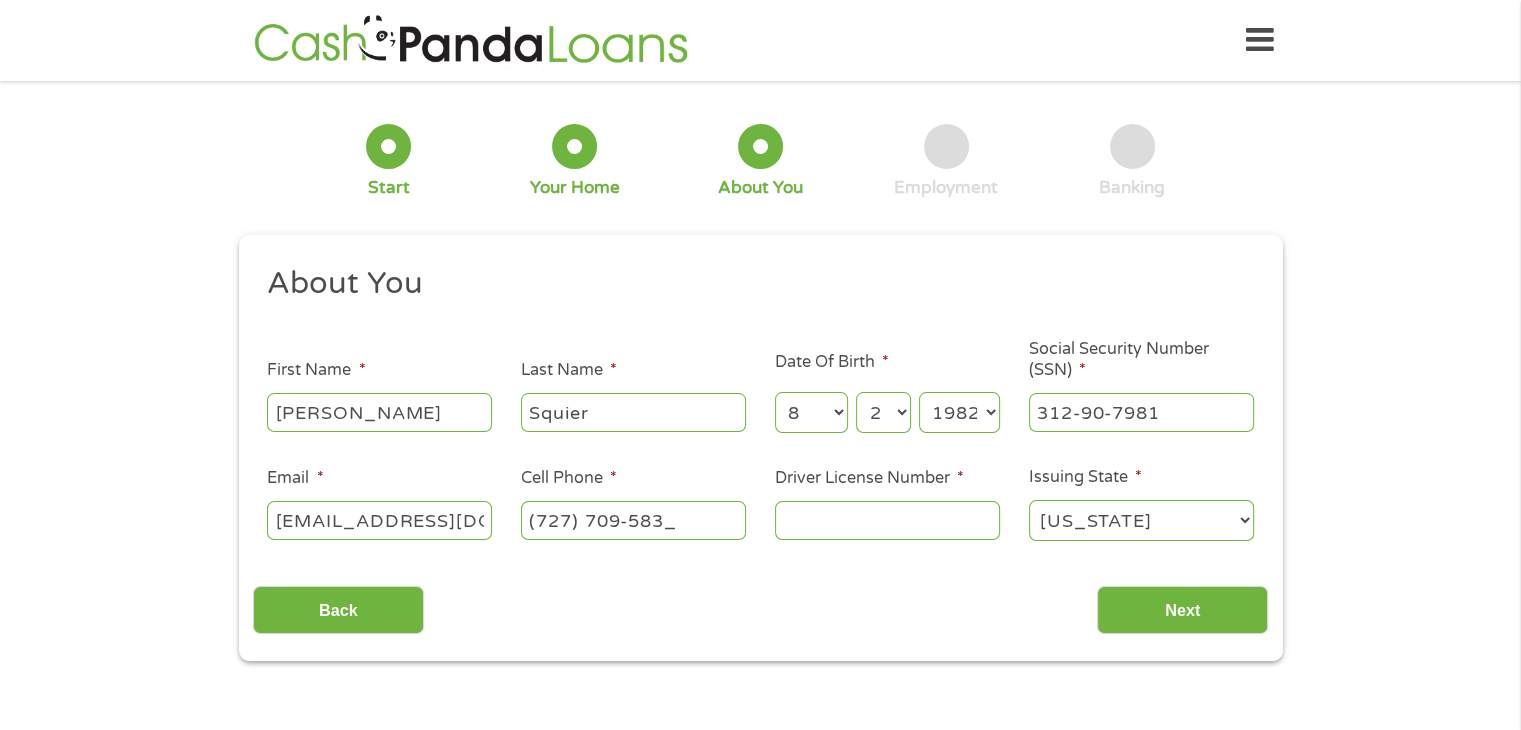 type on "[PHONE_NUMBER]" 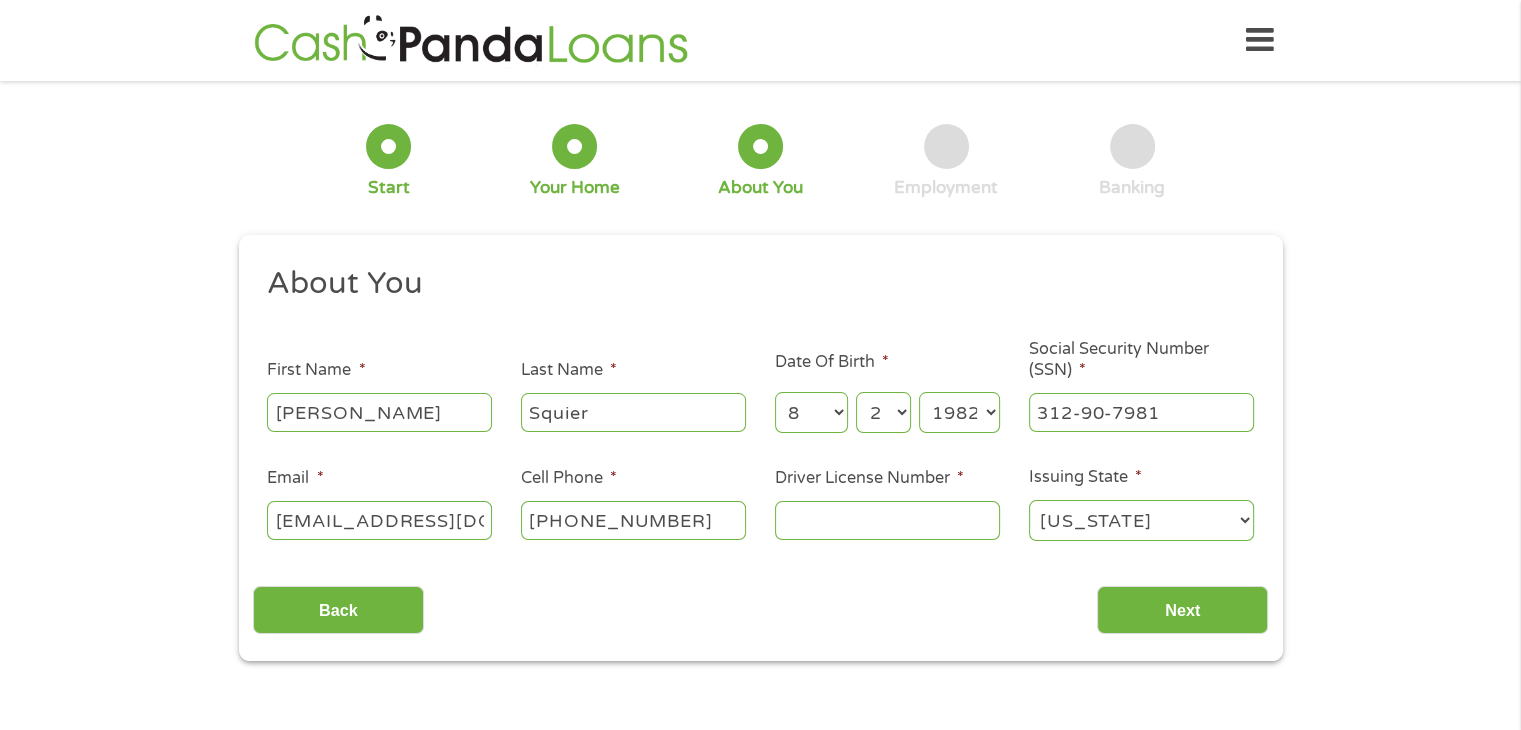 click on "Driver License Number *" at bounding box center [887, 520] 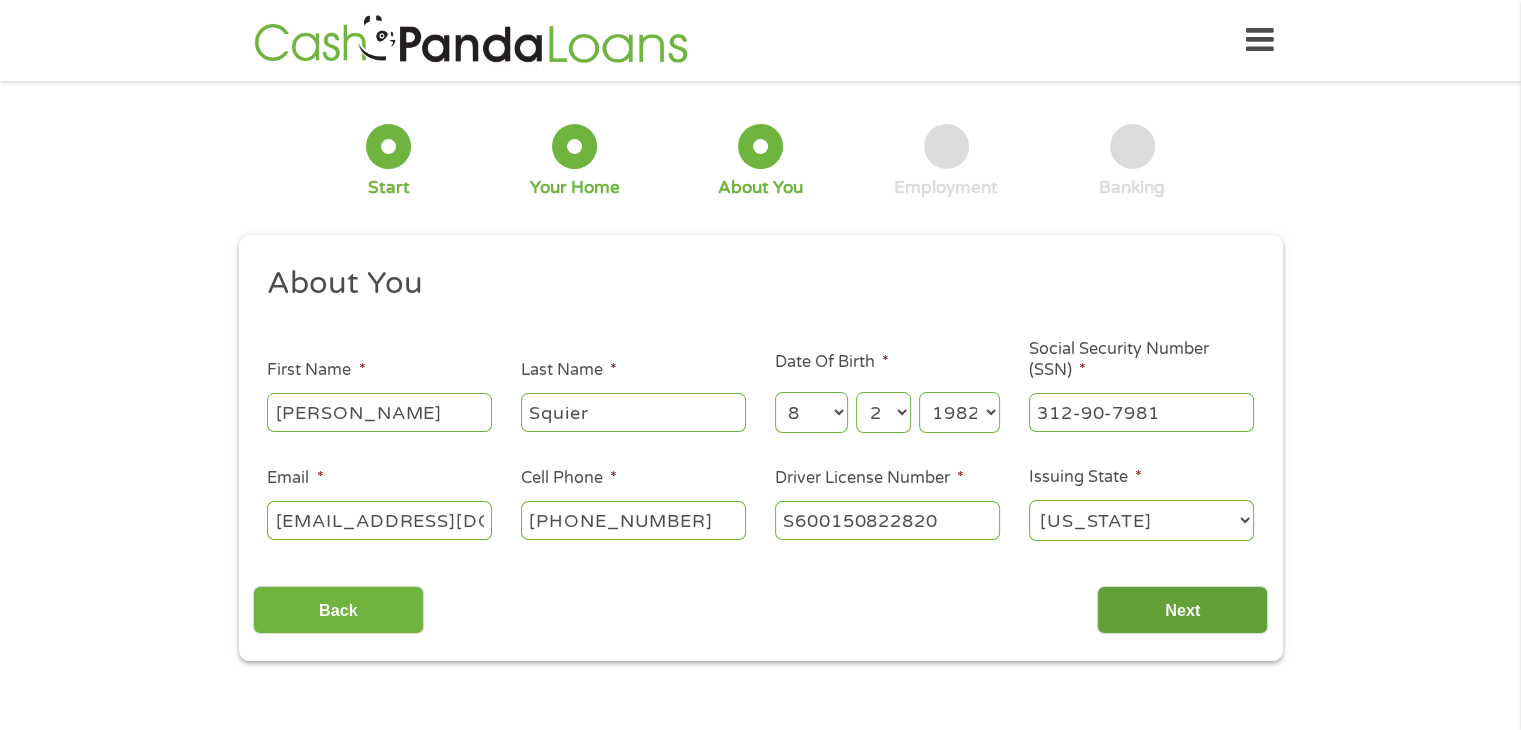 type on "S600150822820" 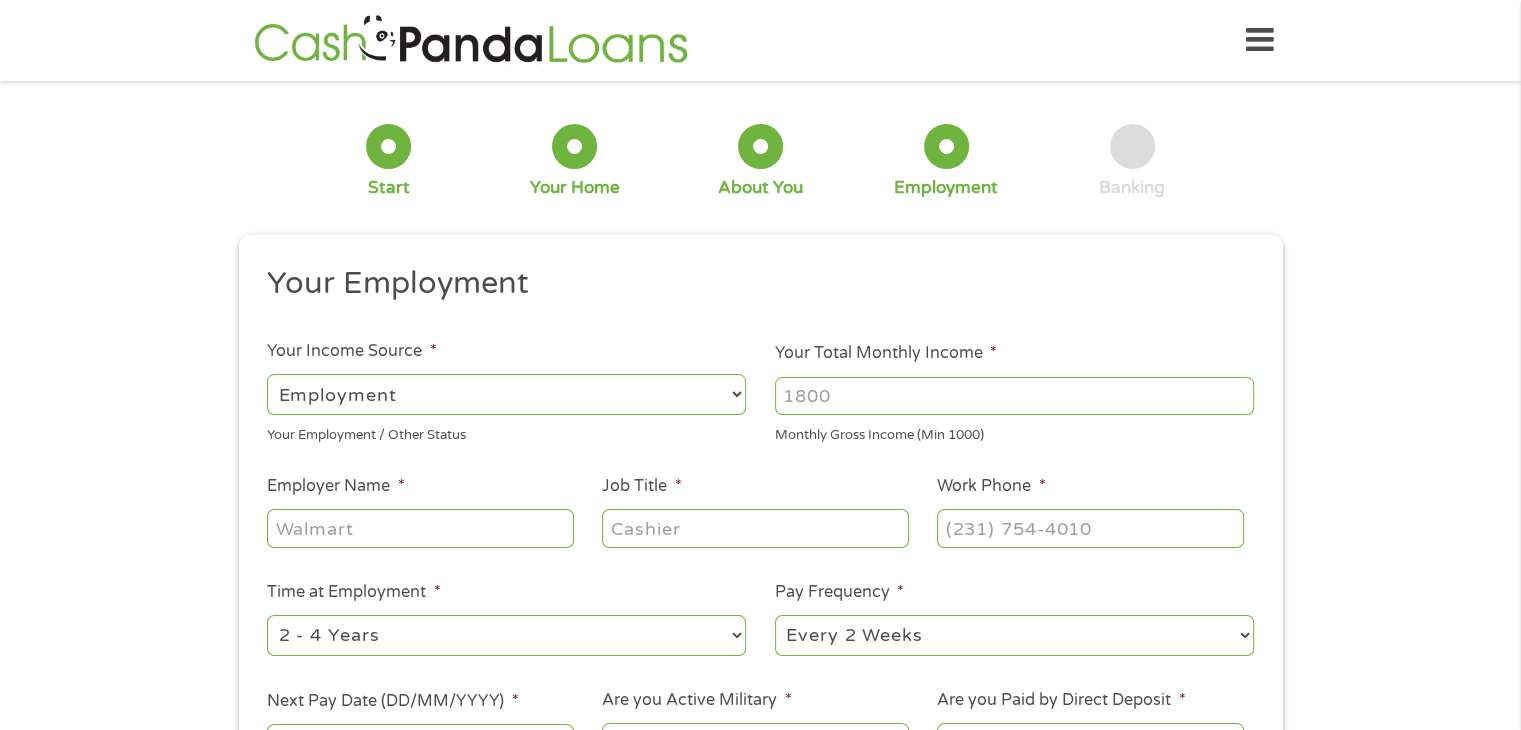 scroll, scrollTop: 8, scrollLeft: 8, axis: both 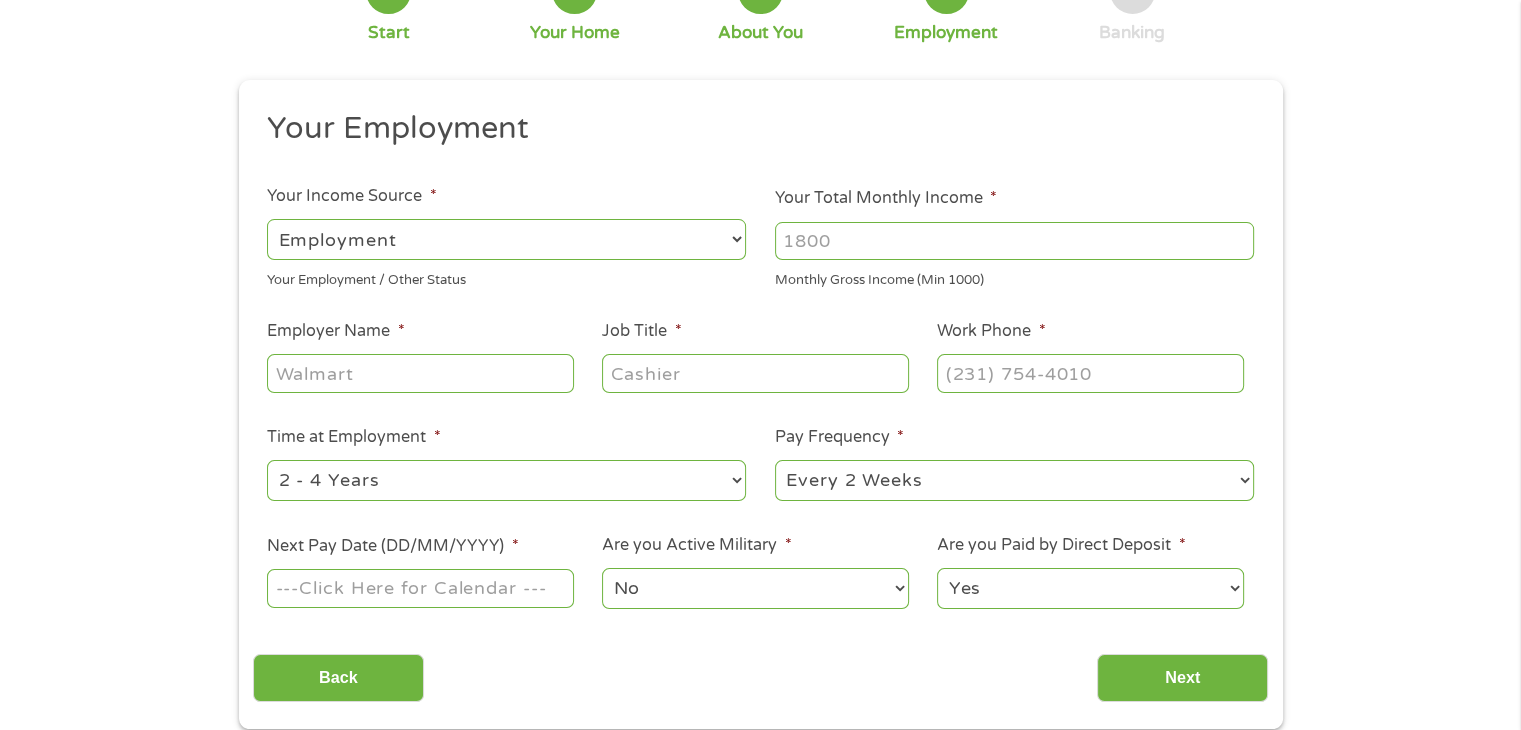 click on "--- Choose one --- Employment [DEMOGRAPHIC_DATA] Benefits" at bounding box center (506, 239) 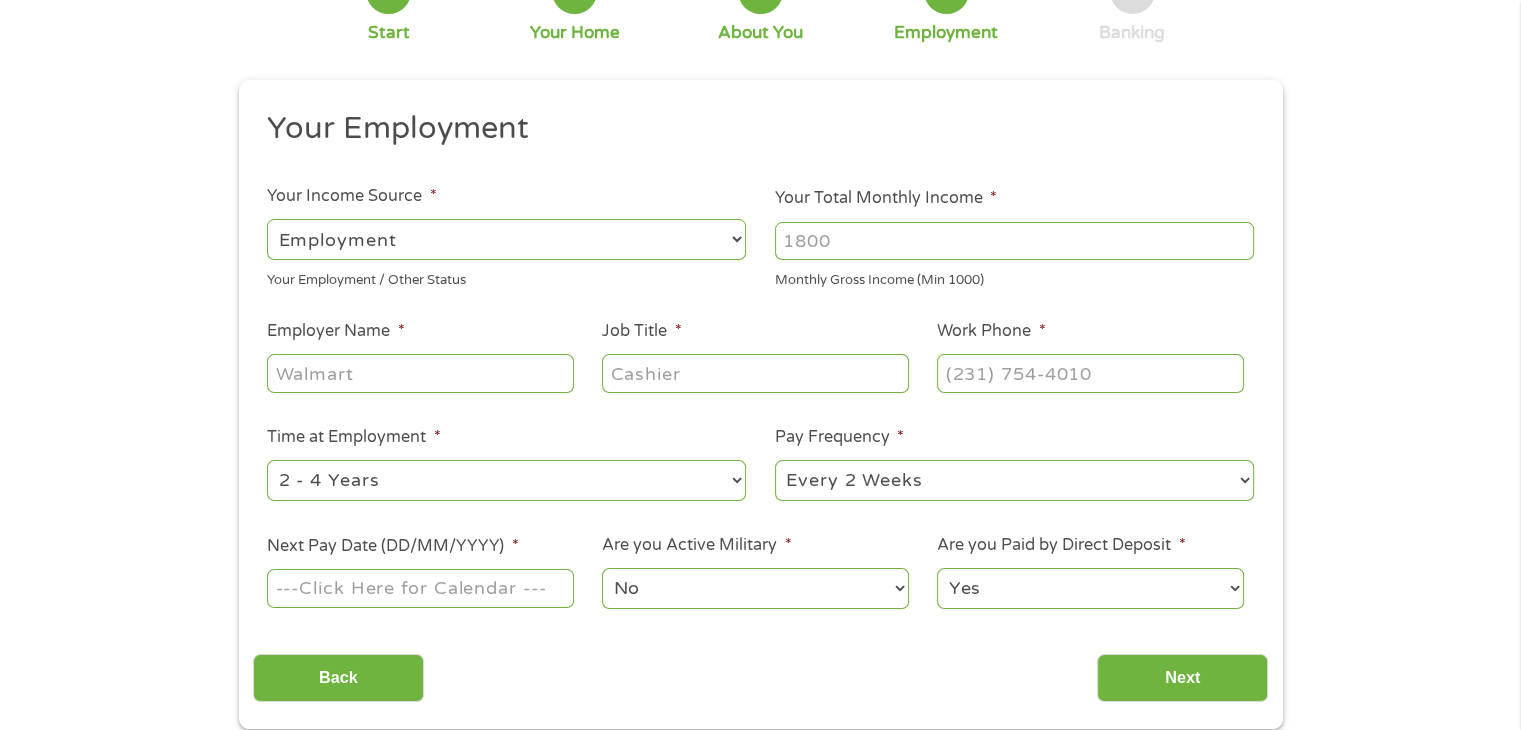 click on "--- Choose one --- Employment [DEMOGRAPHIC_DATA] Benefits" at bounding box center [506, 239] 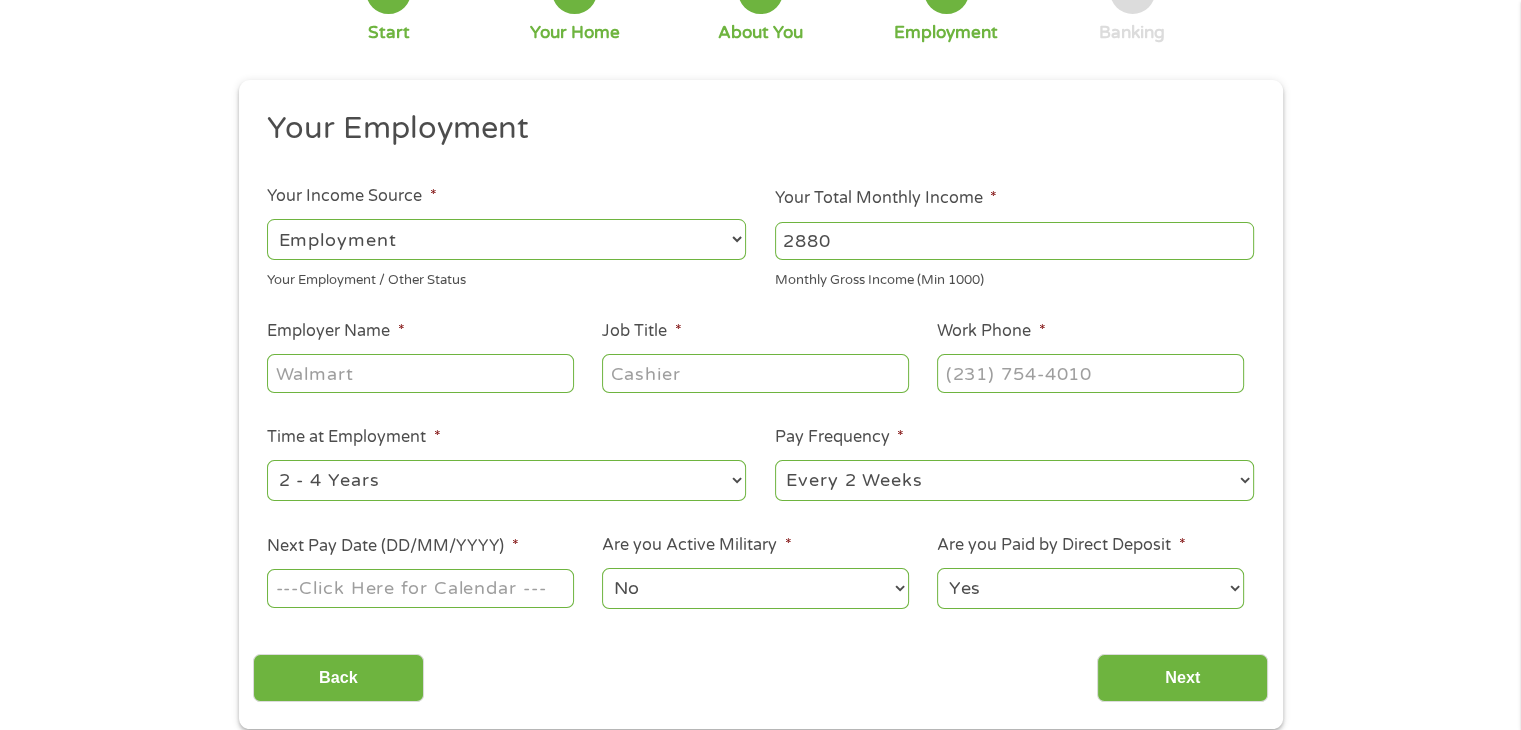 type on "2880" 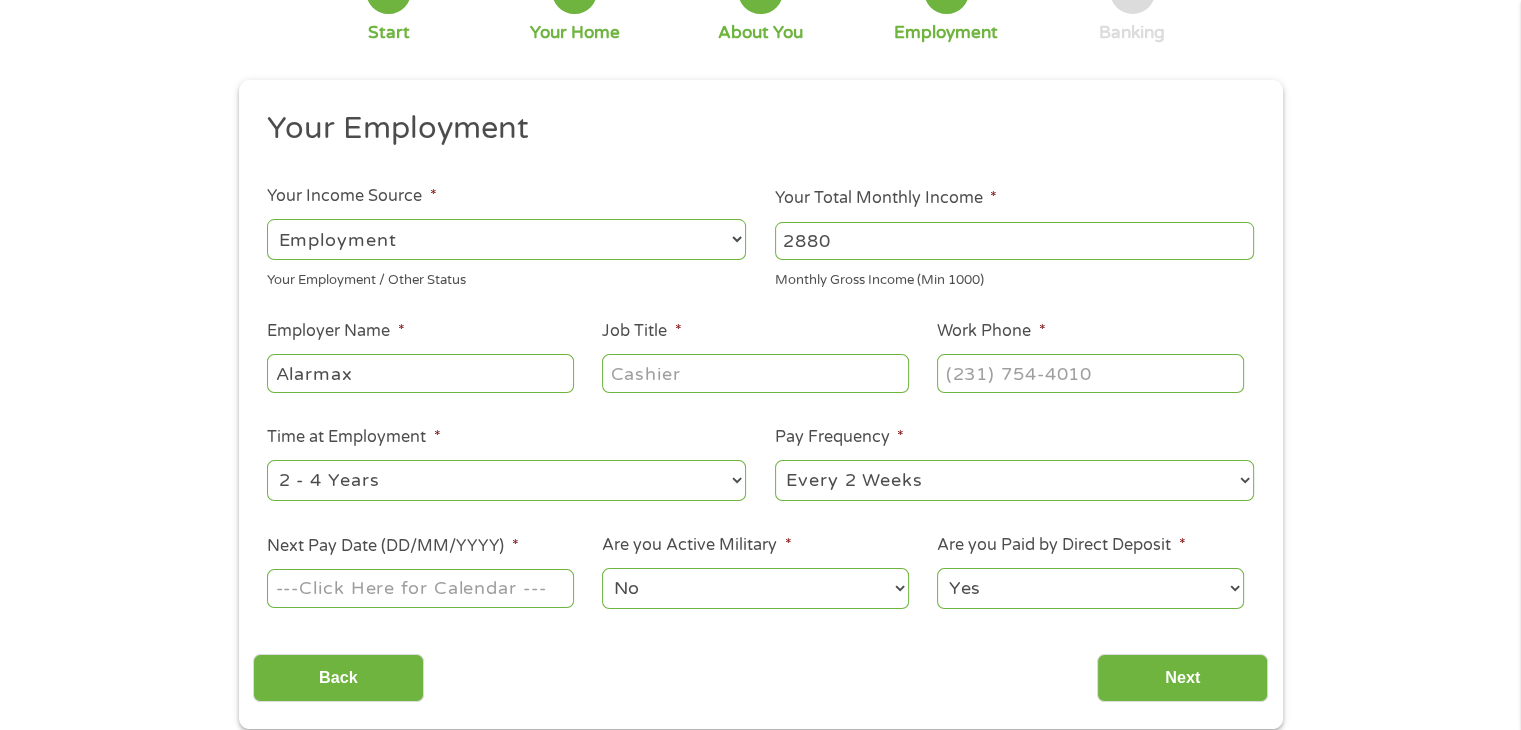 type on "Alarmax" 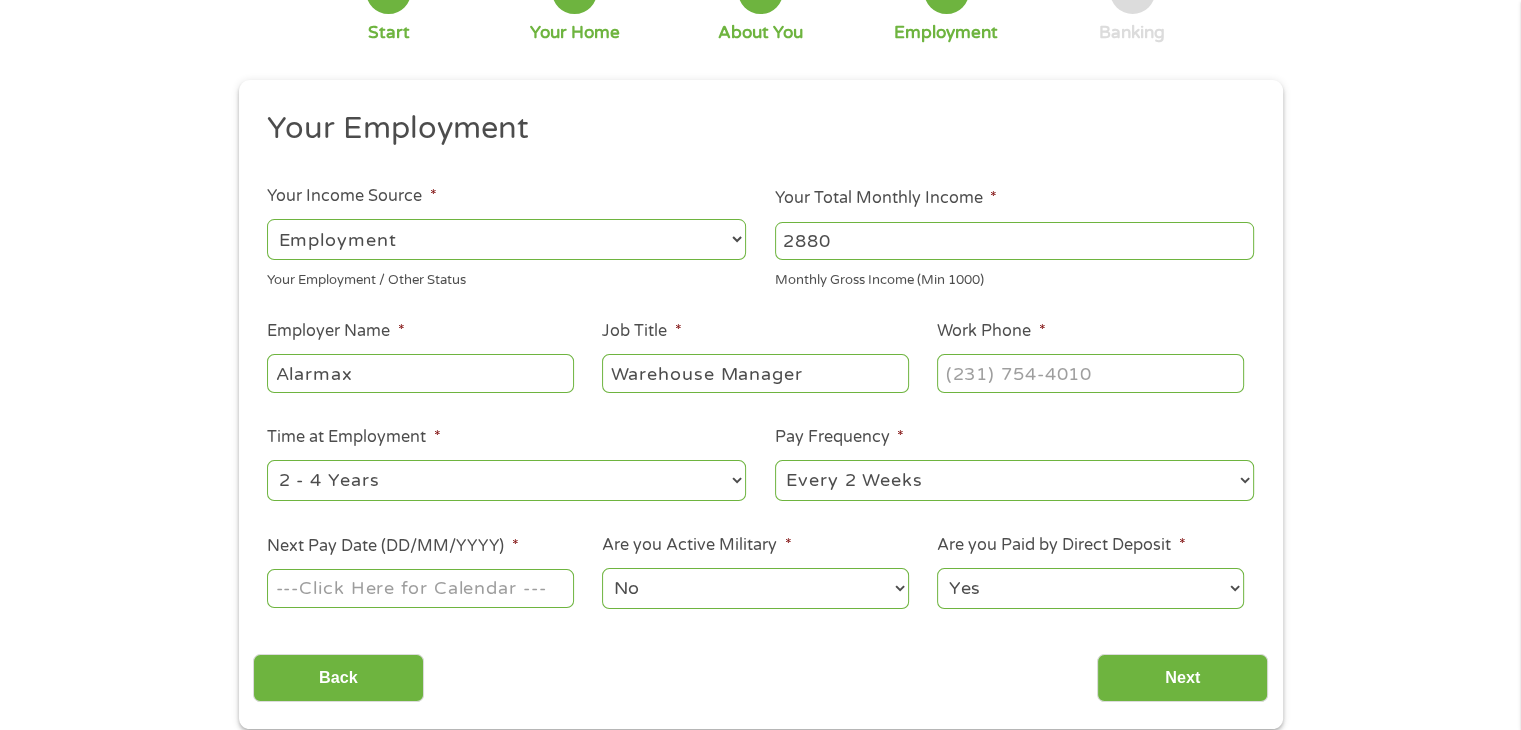 type on "Warehouse Manager" 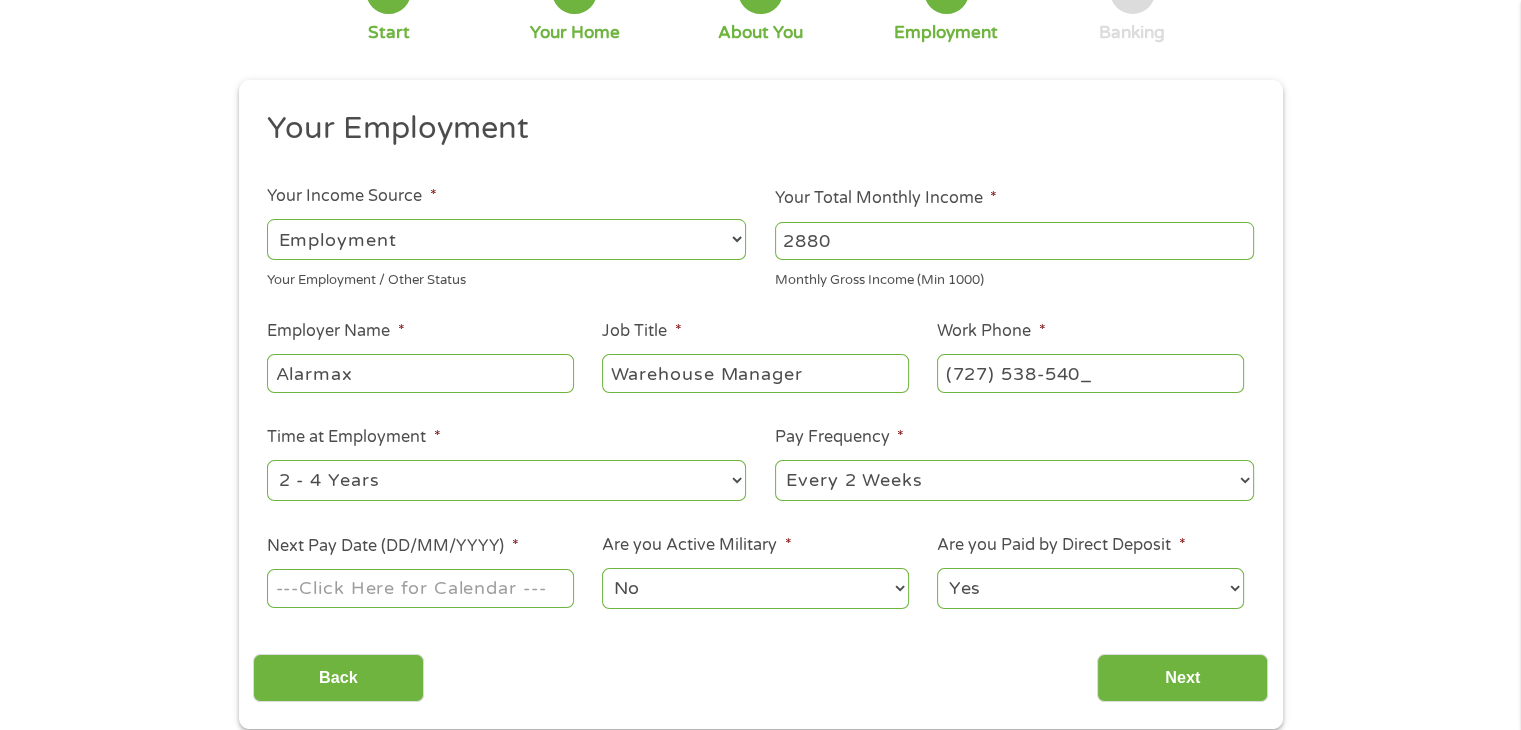 type on "[PHONE_NUMBER]" 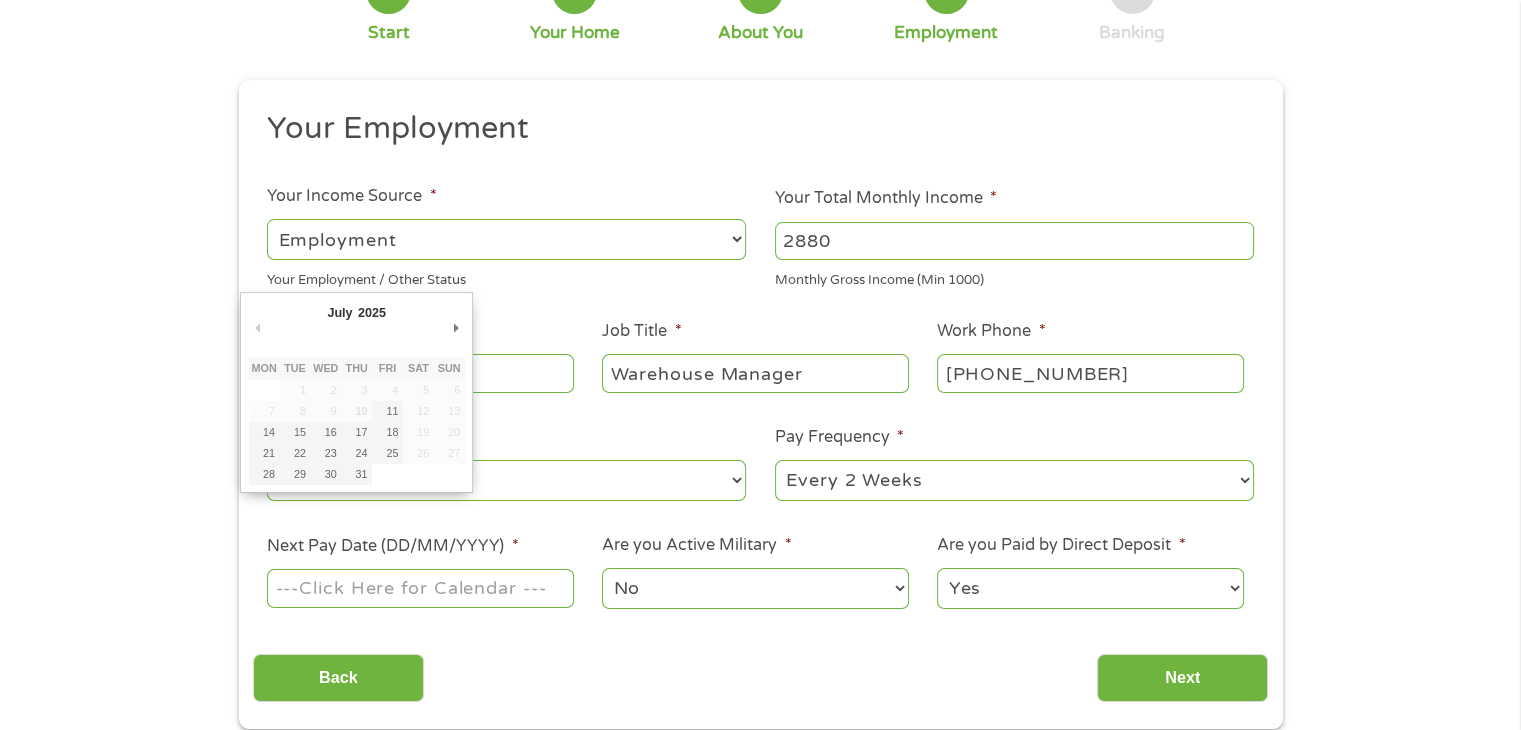 click on "Next Pay Date (DD/MM/YYYY) *" at bounding box center [420, 588] 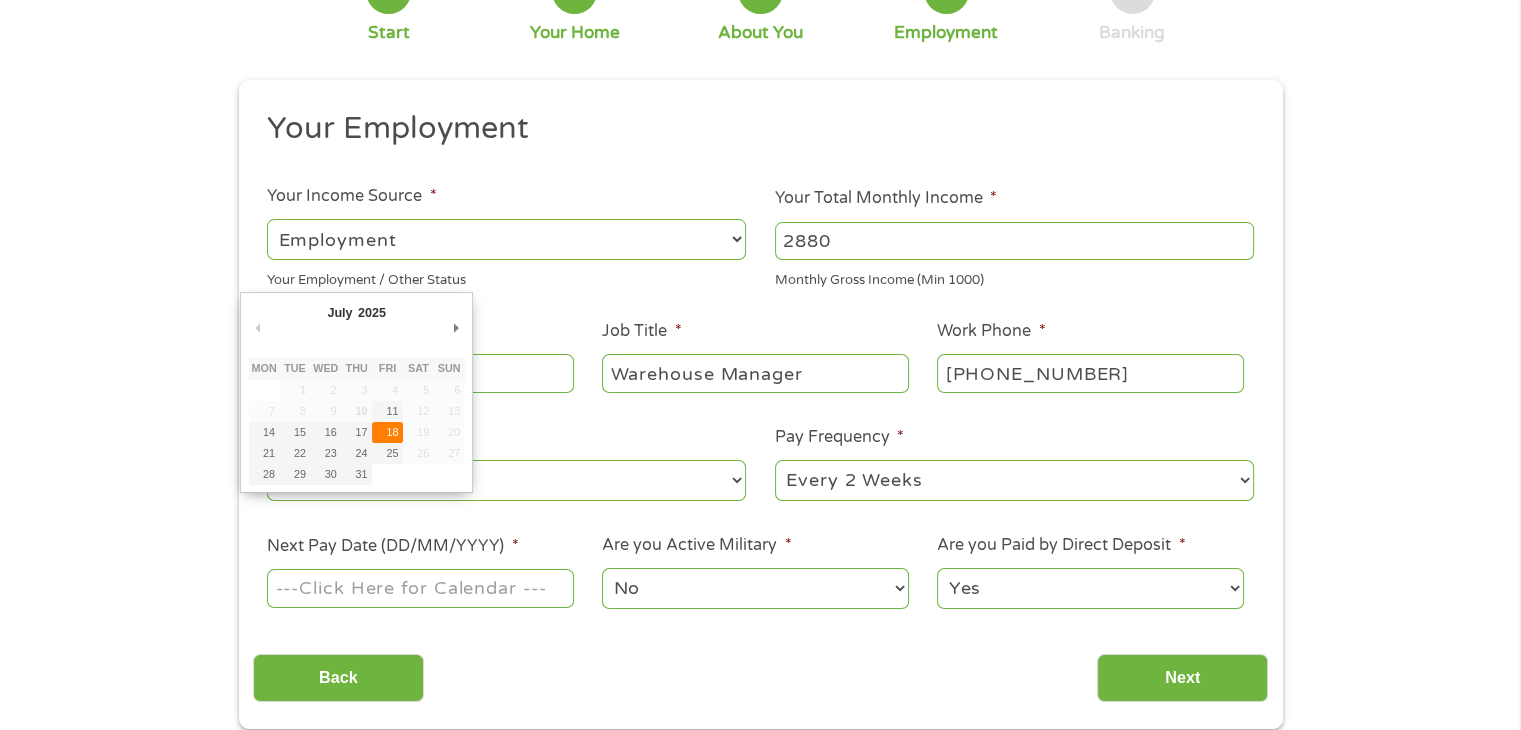 type on "[DATE]" 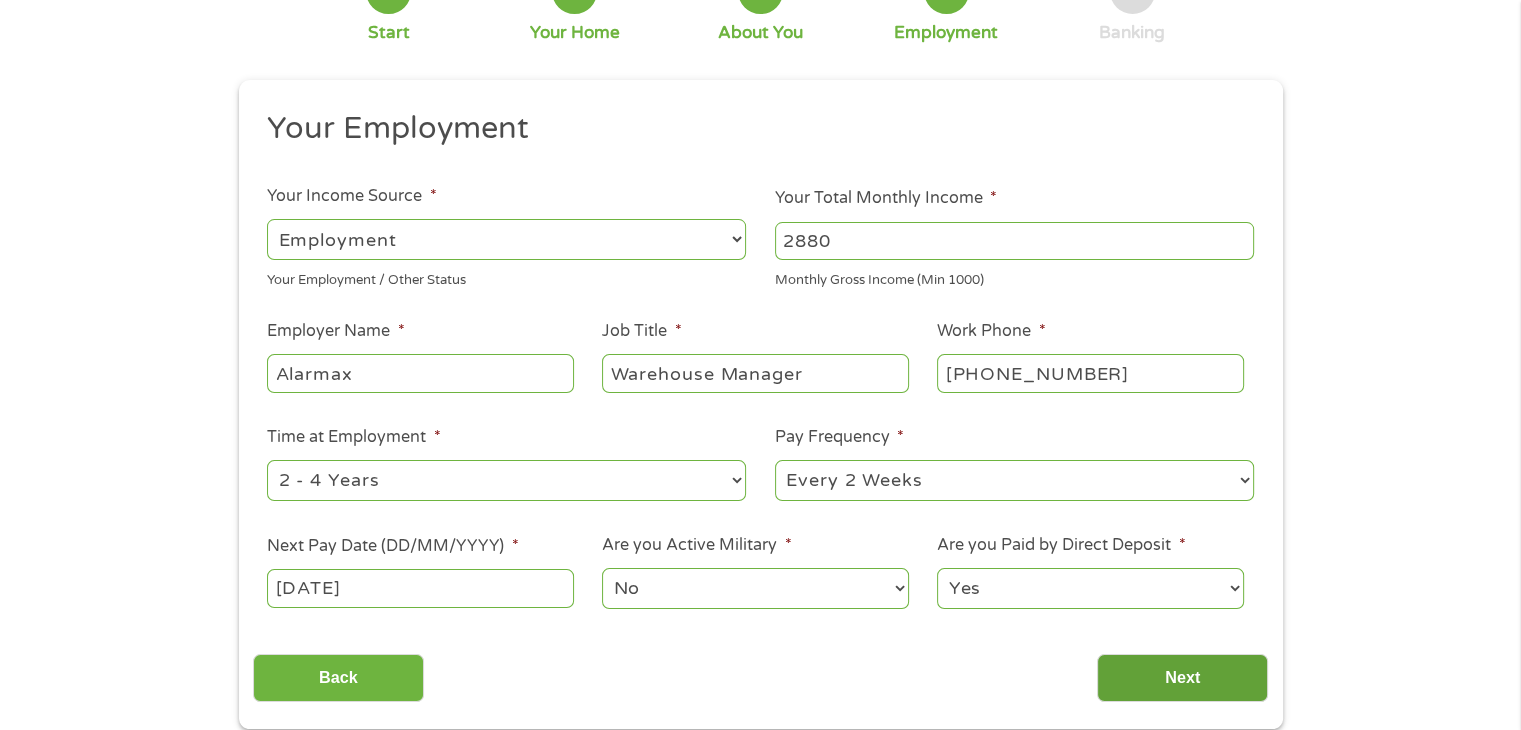 click on "Next" at bounding box center [1182, 678] 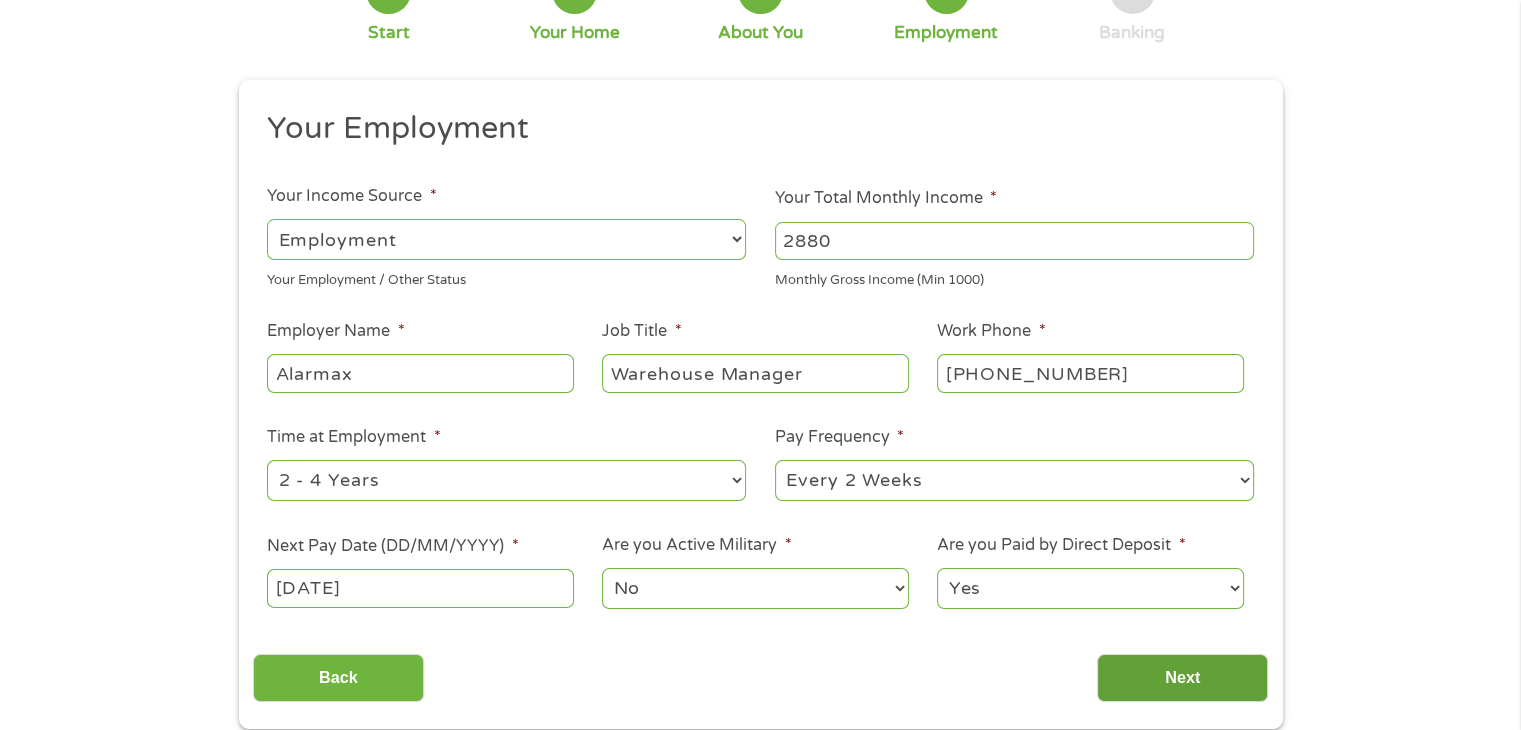 scroll, scrollTop: 8, scrollLeft: 8, axis: both 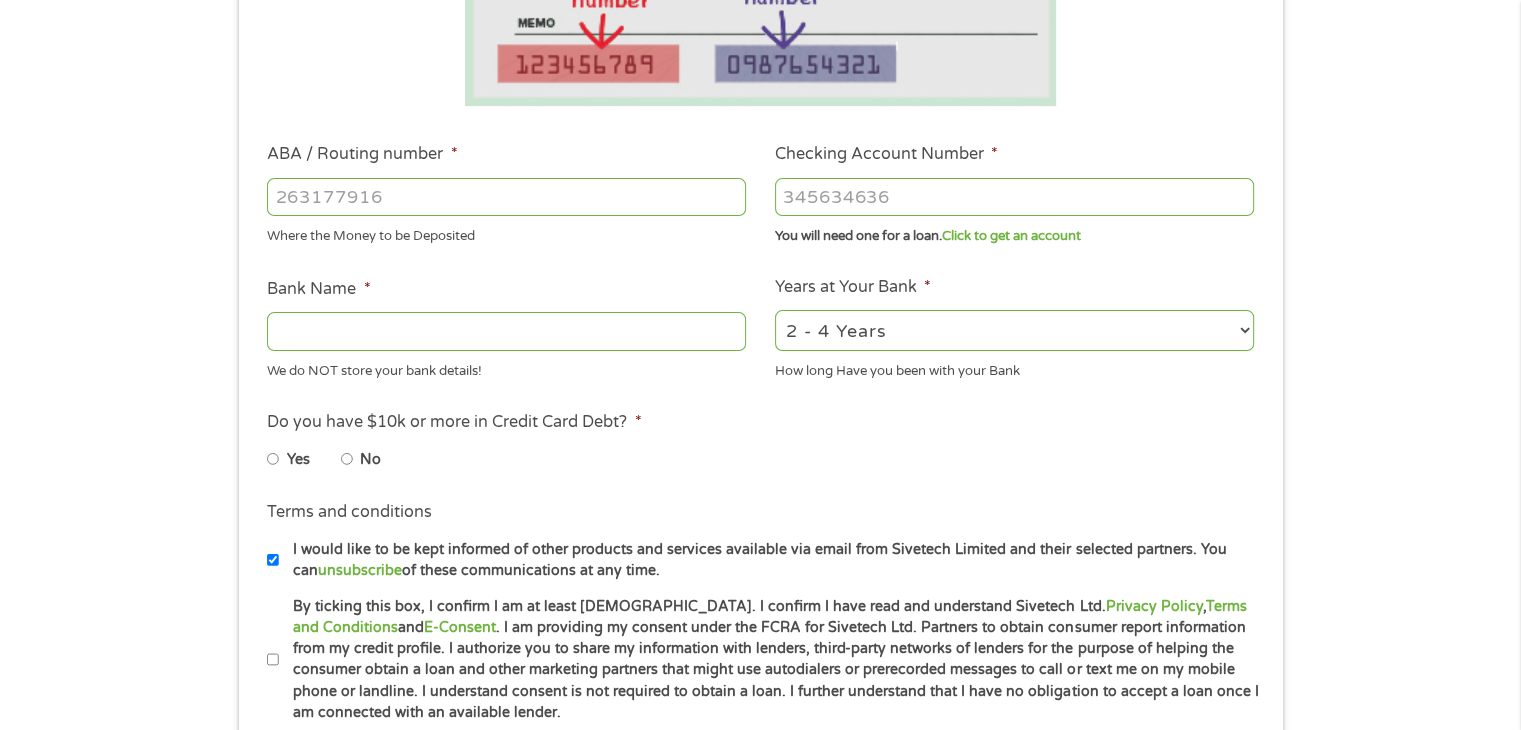click on "ABA / Routing number *" at bounding box center [506, 197] 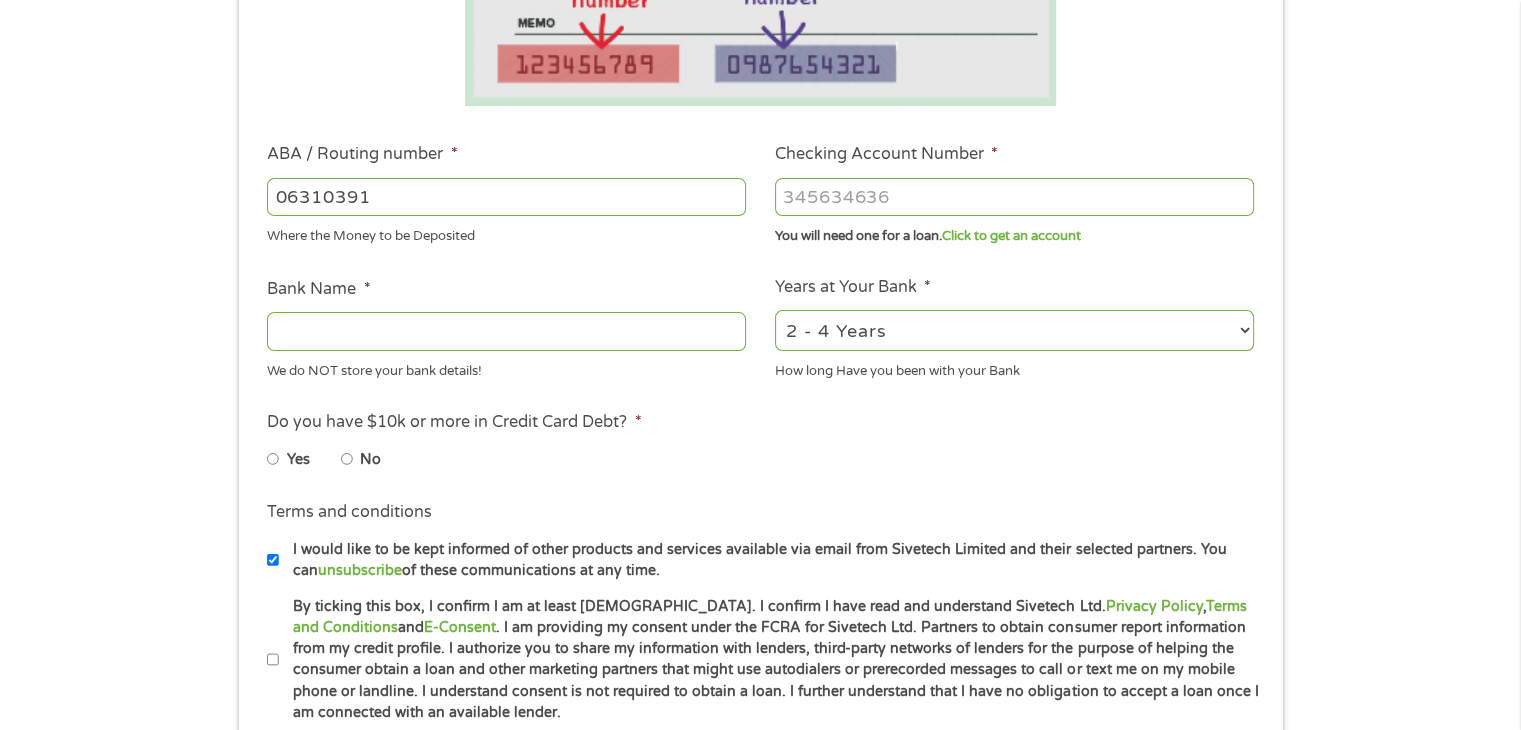 type on "063103915" 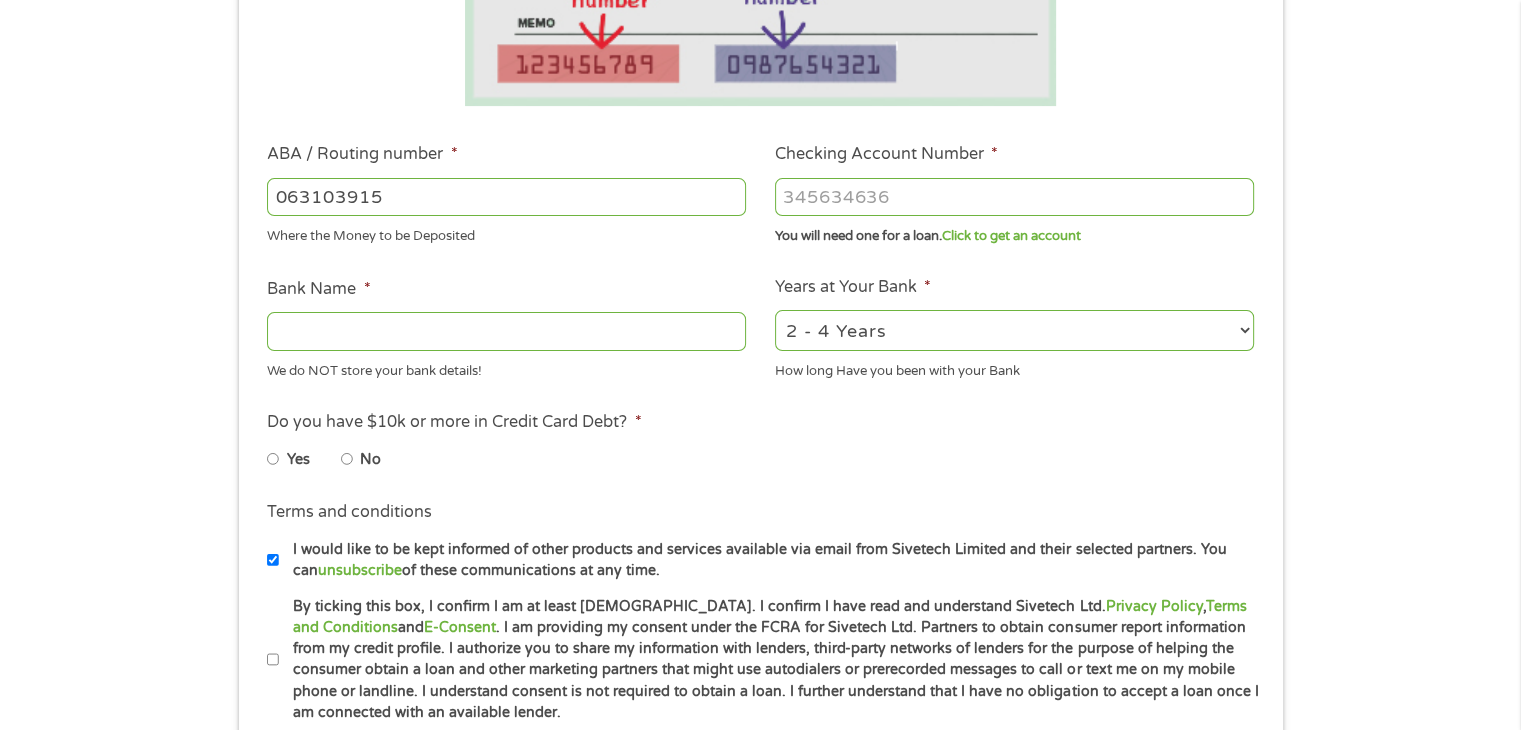 type on "FIFTH THIRD BANK" 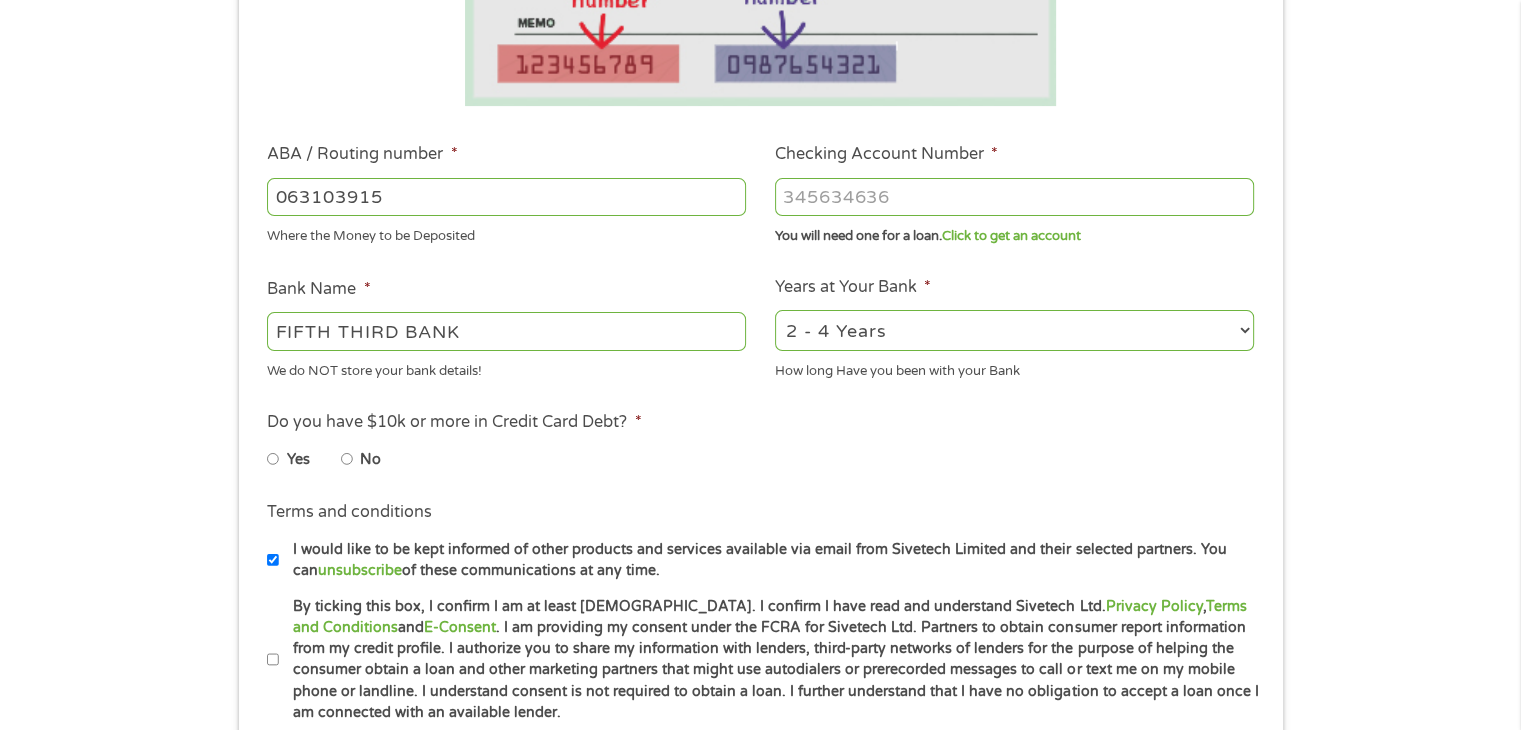 type on "063103915" 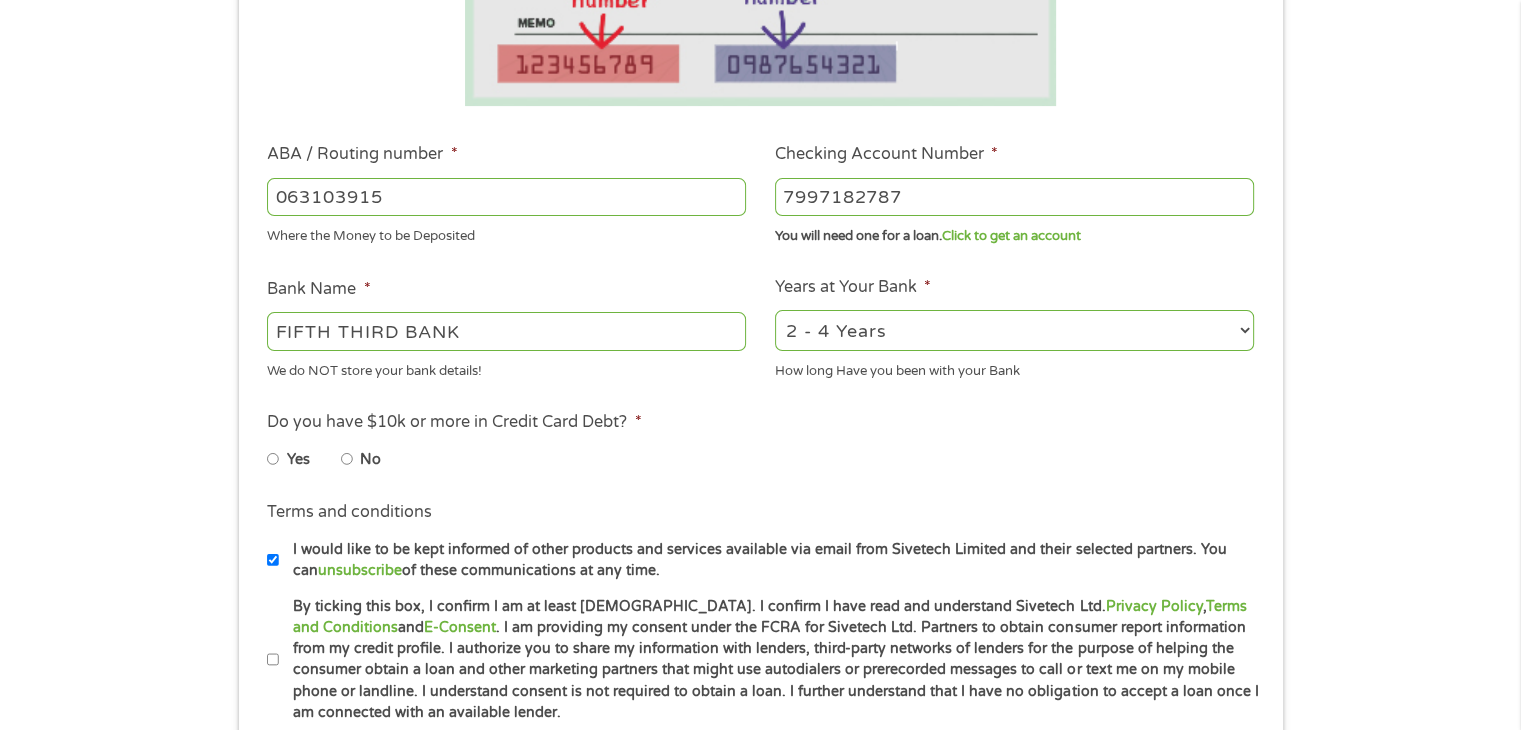 click on "7997182787" at bounding box center [1014, 197] 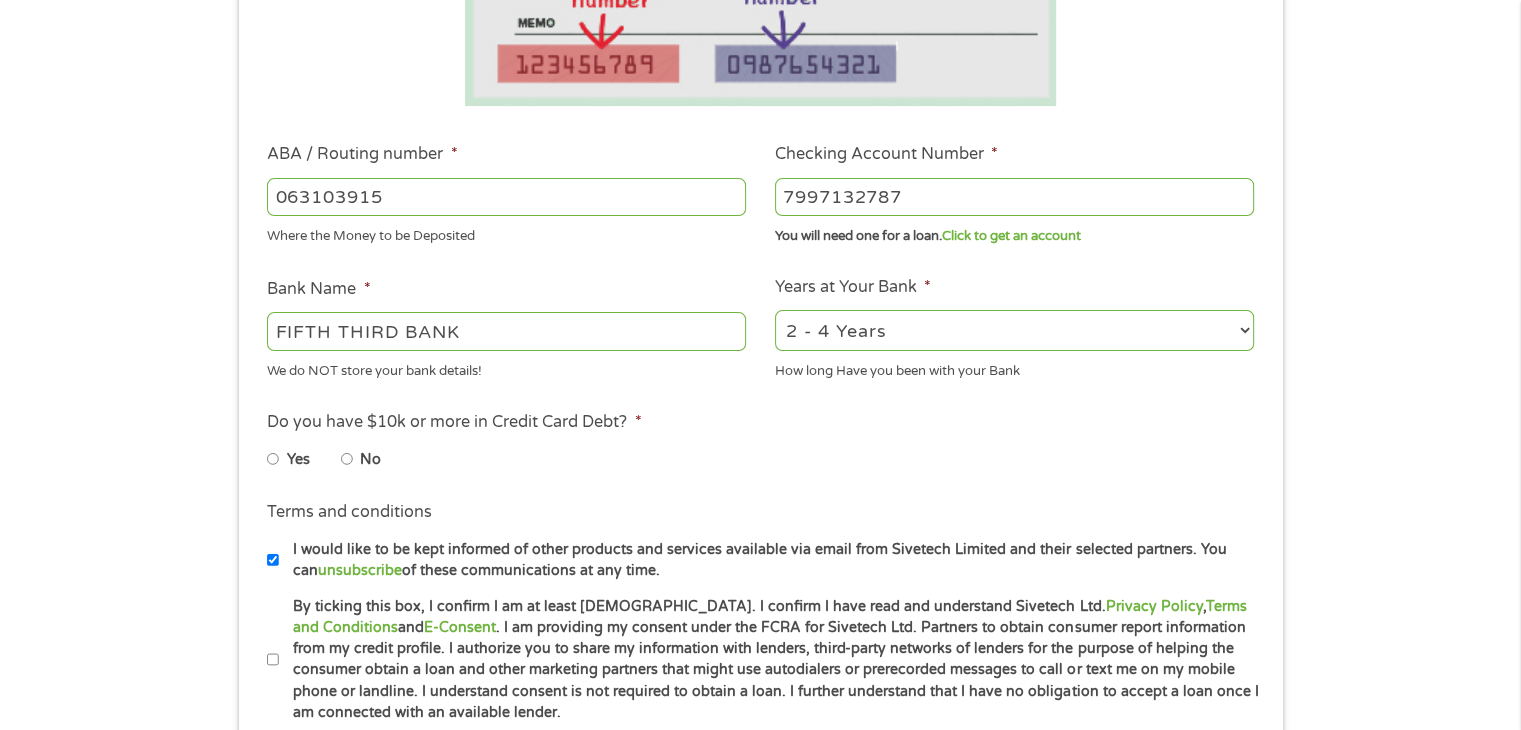 type on "7997132787" 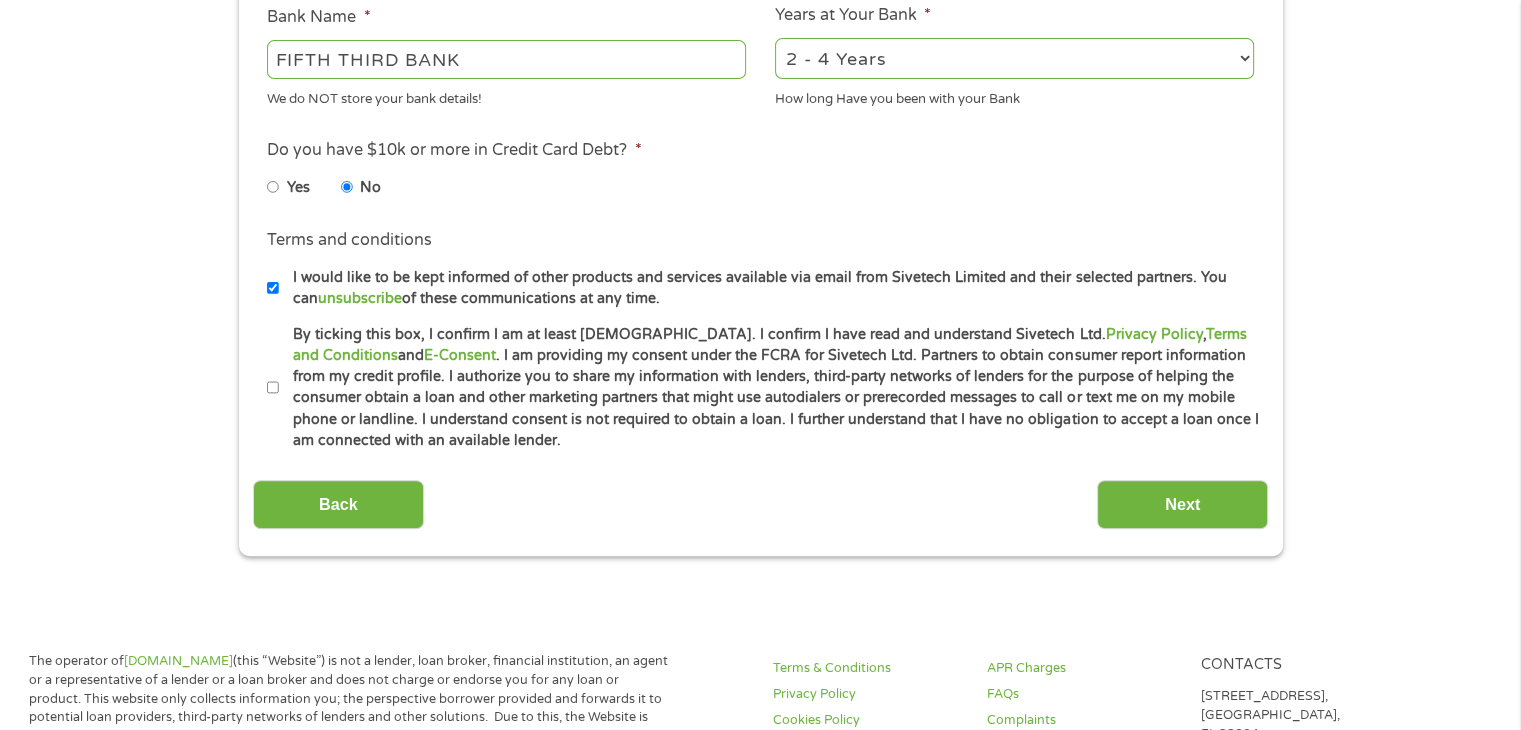 scroll, scrollTop: 775, scrollLeft: 0, axis: vertical 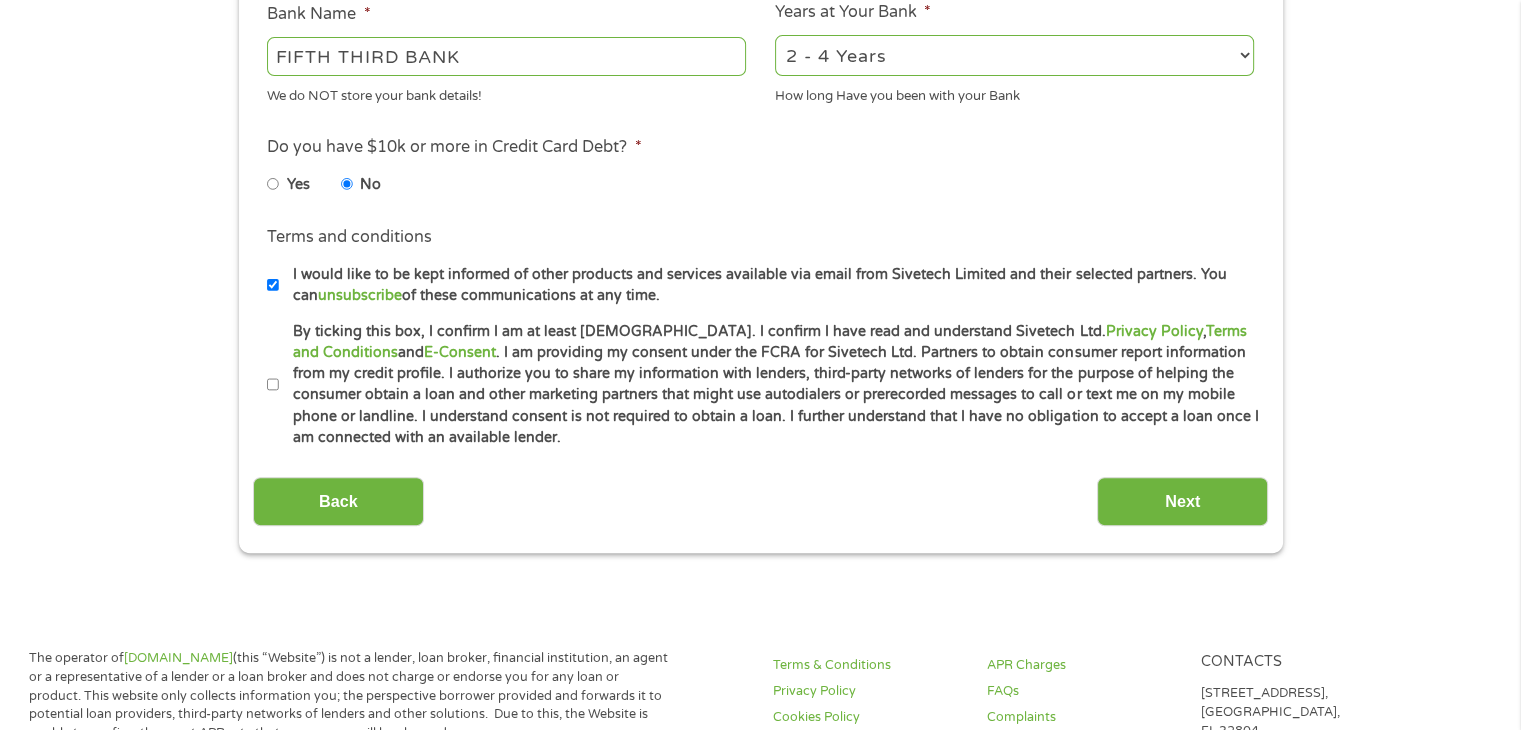 click on "2 - 4 Years 6 - 12 Months 1 - 2 Years Over 4 Years" at bounding box center (1014, 55) 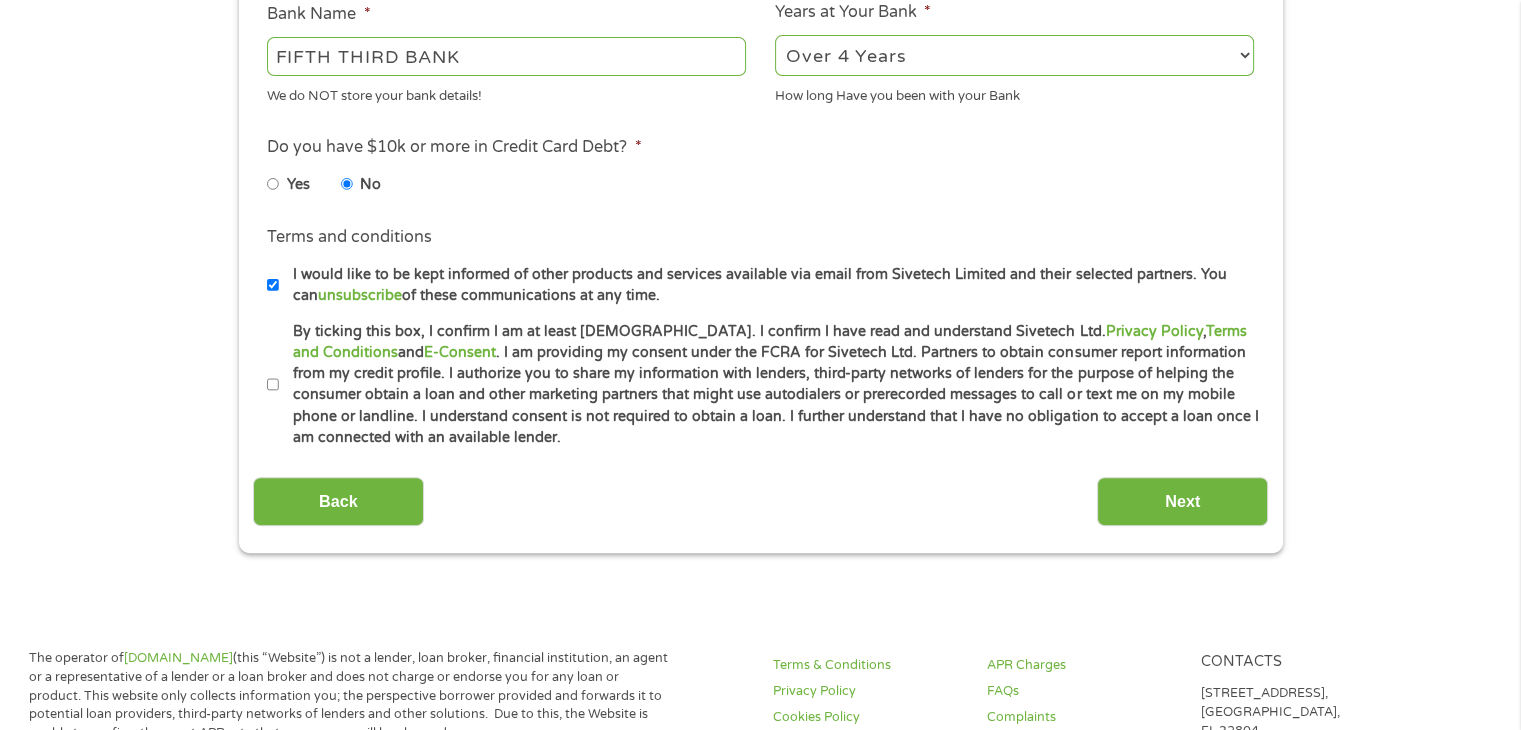 click on "2 - 4 Years 6 - 12 Months 1 - 2 Years Over 4 Years" at bounding box center (1014, 55) 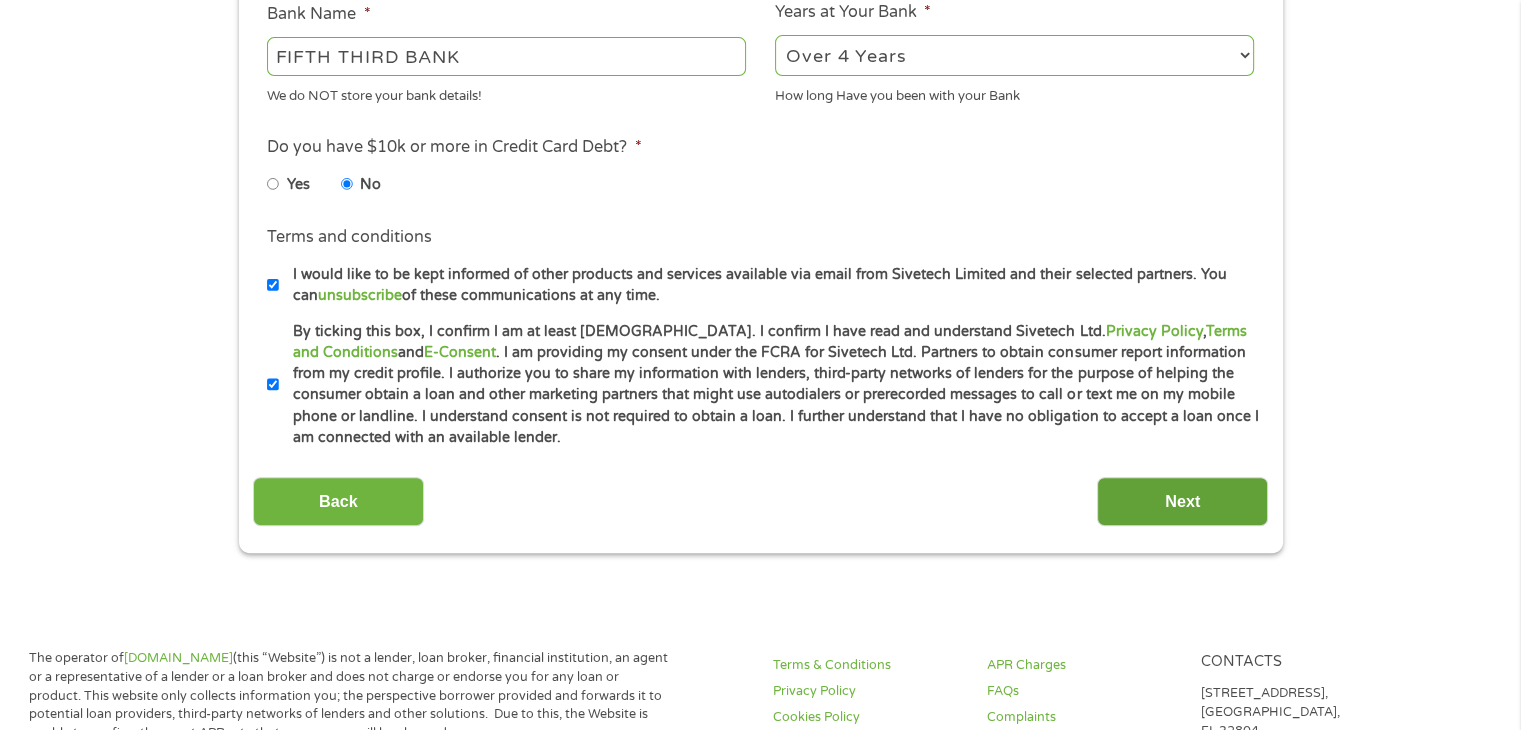 click on "Next" at bounding box center (1182, 501) 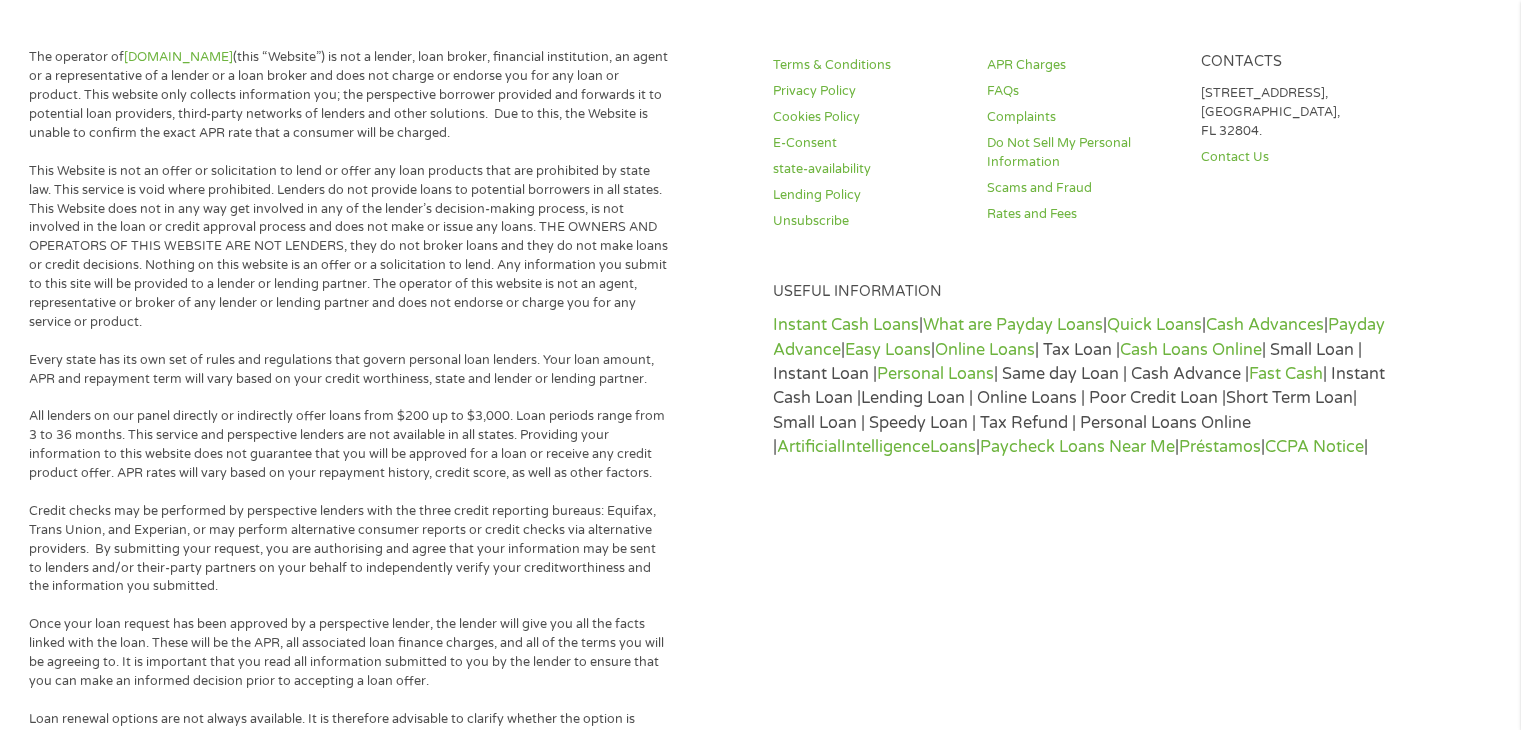 scroll, scrollTop: 8, scrollLeft: 8, axis: both 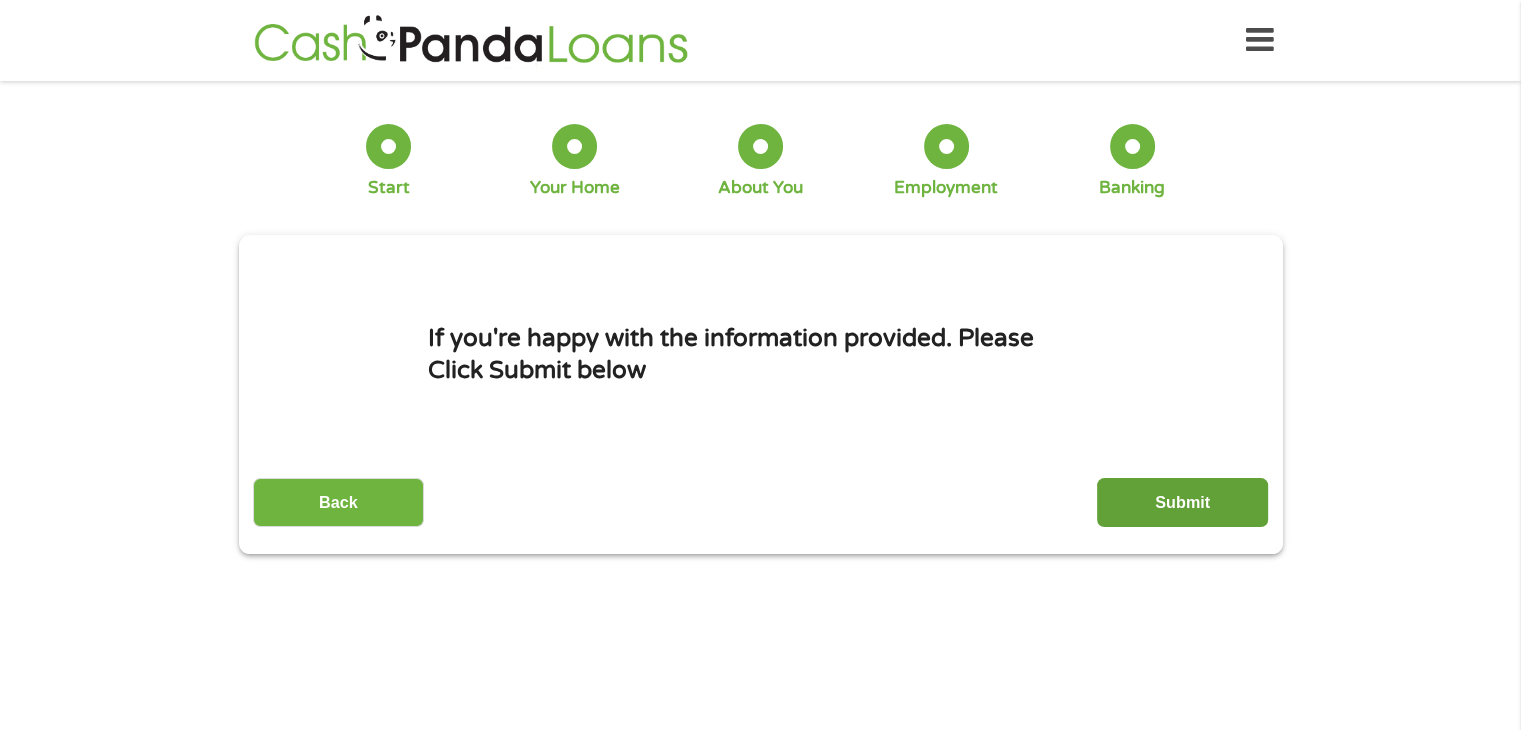 click on "Submit" at bounding box center [1182, 502] 